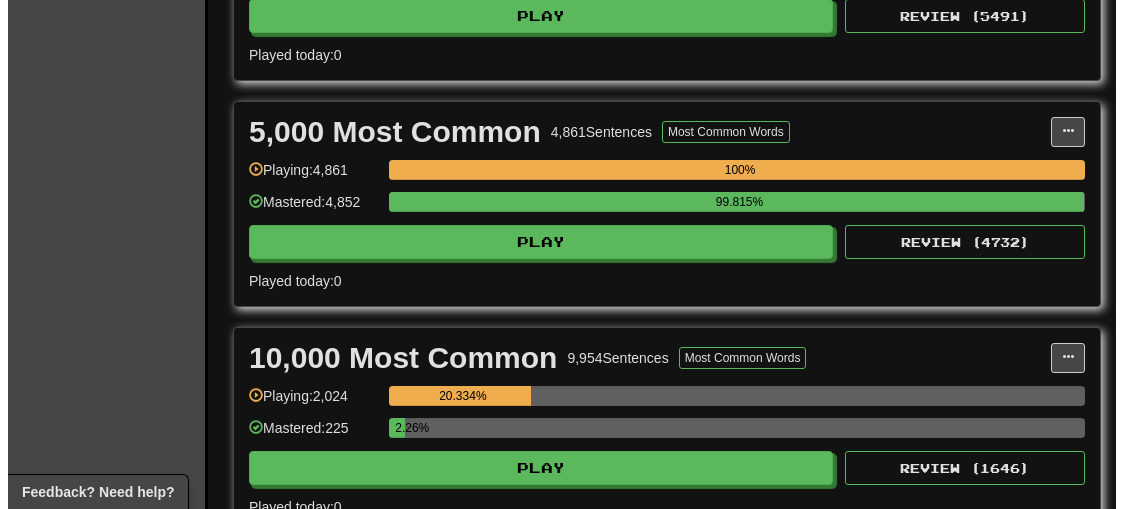 scroll, scrollTop: 1400, scrollLeft: 0, axis: vertical 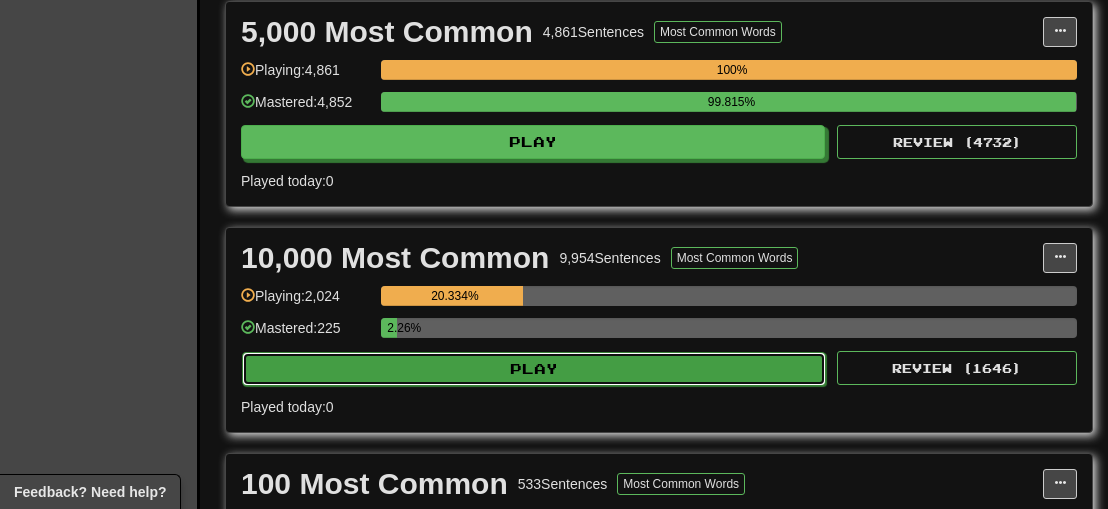 click on "Play" at bounding box center (534, 369) 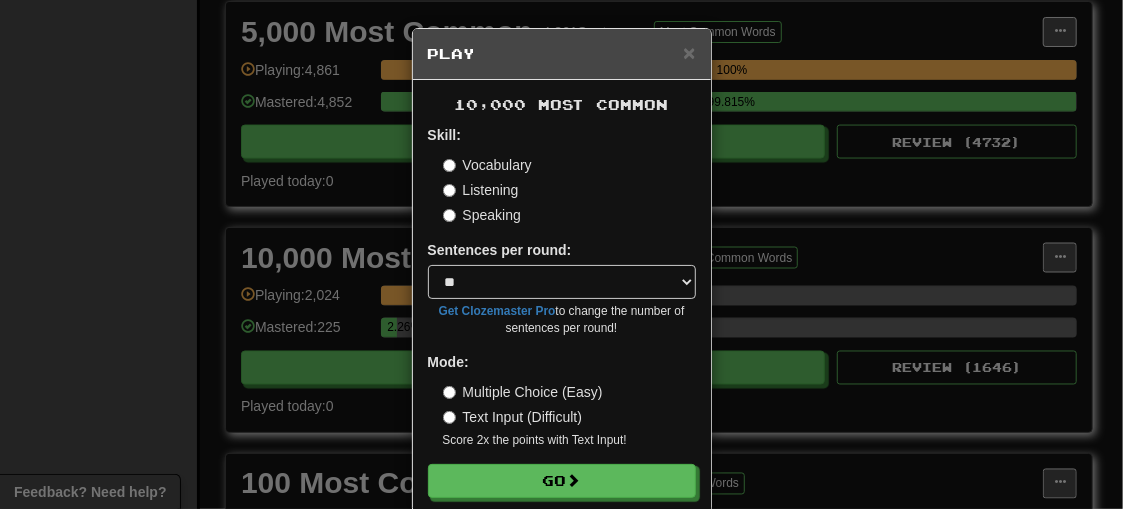 scroll, scrollTop: 0, scrollLeft: 0, axis: both 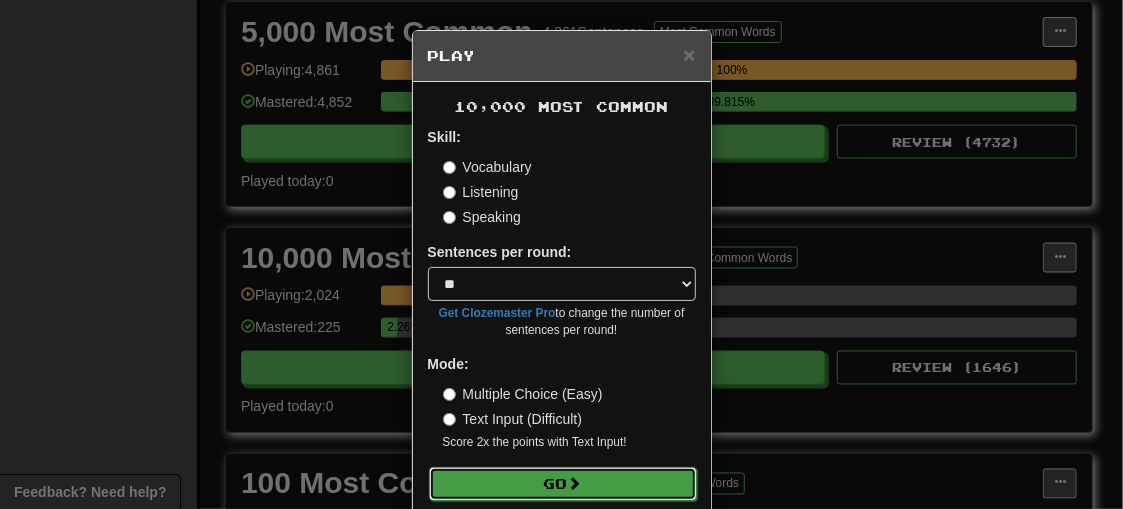 click on "Go" at bounding box center [563, 484] 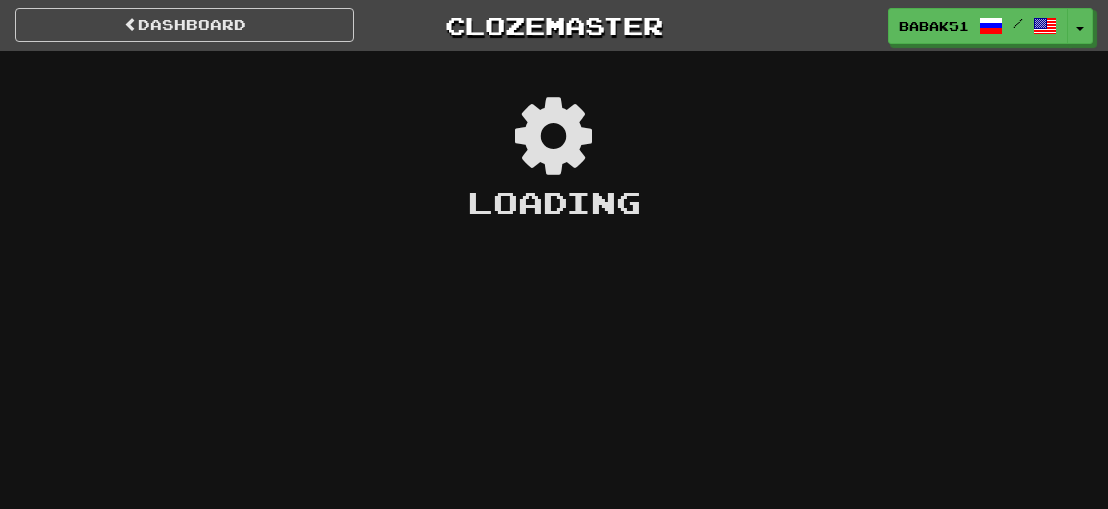 scroll, scrollTop: 0, scrollLeft: 0, axis: both 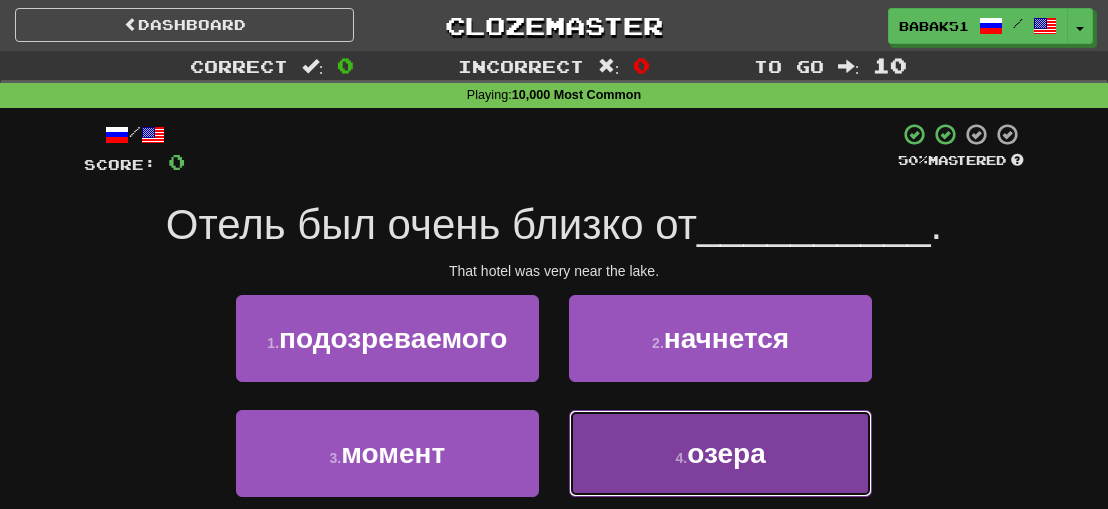 click on "4 .  озера" at bounding box center (720, 453) 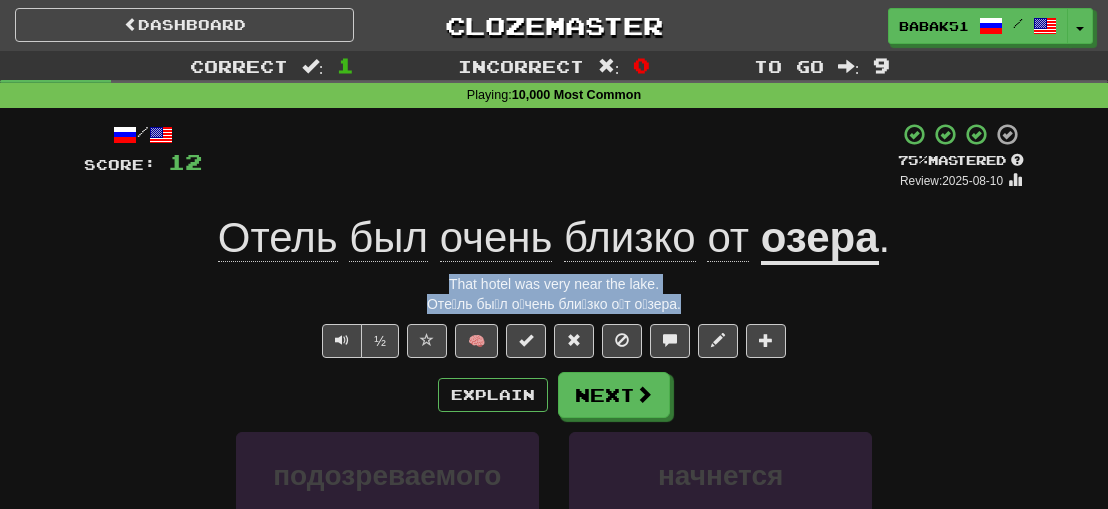 drag, startPoint x: 681, startPoint y: 307, endPoint x: 428, endPoint y: 277, distance: 254.77245 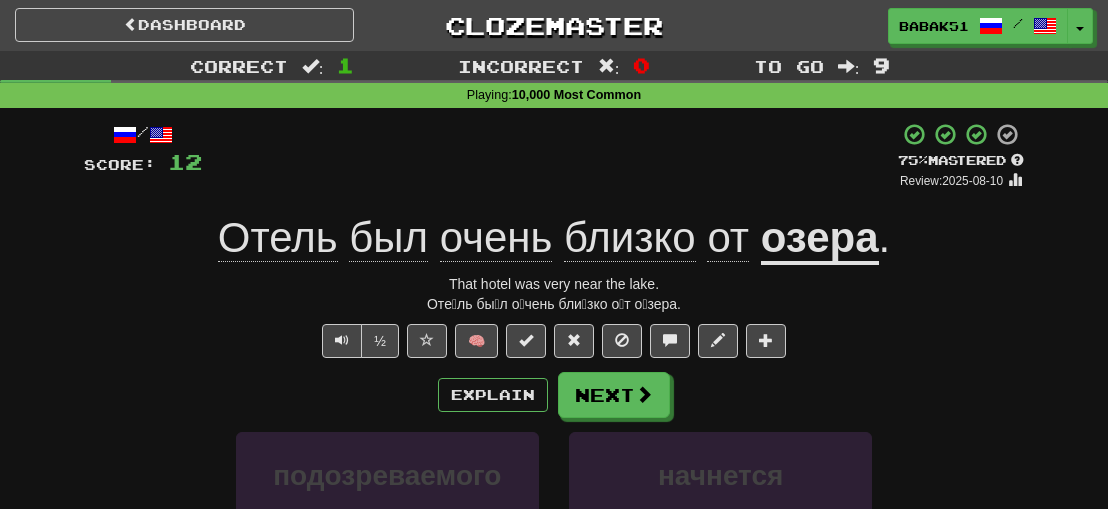 click on "Explain Next" at bounding box center (554, 395) 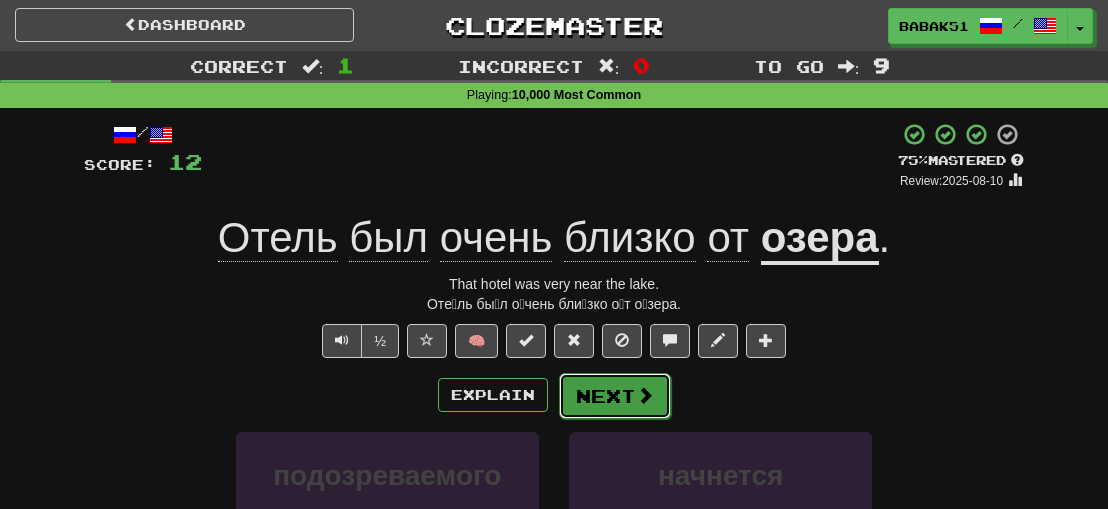 click on "Next" at bounding box center (615, 396) 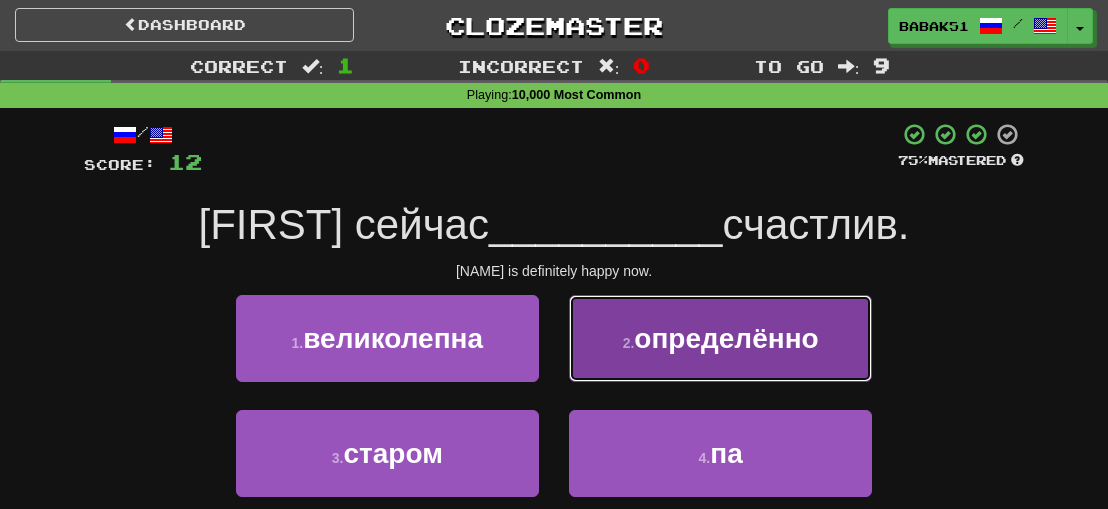 click on "2 .  определённо" at bounding box center [720, 338] 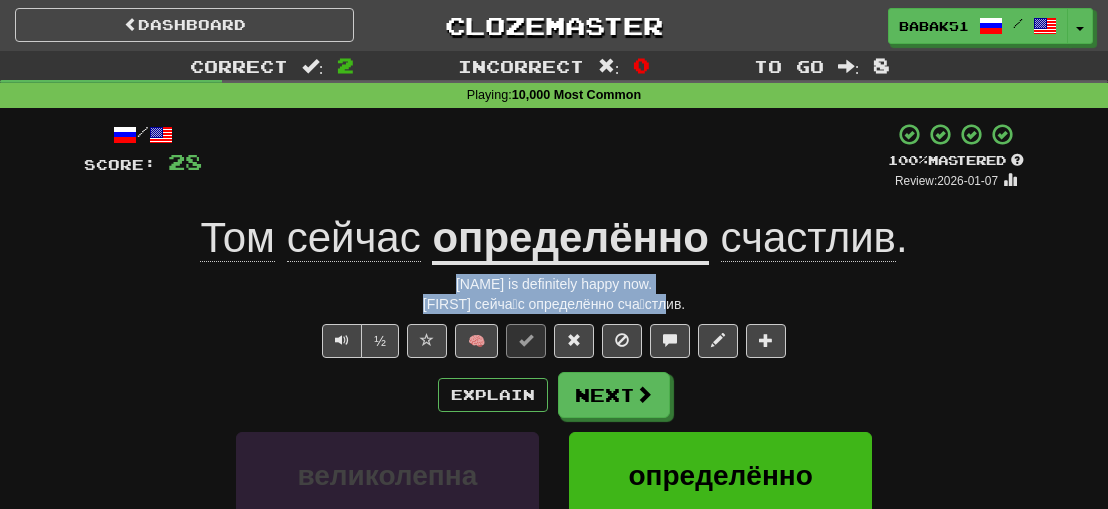 drag, startPoint x: 678, startPoint y: 298, endPoint x: 424, endPoint y: 278, distance: 254.78618 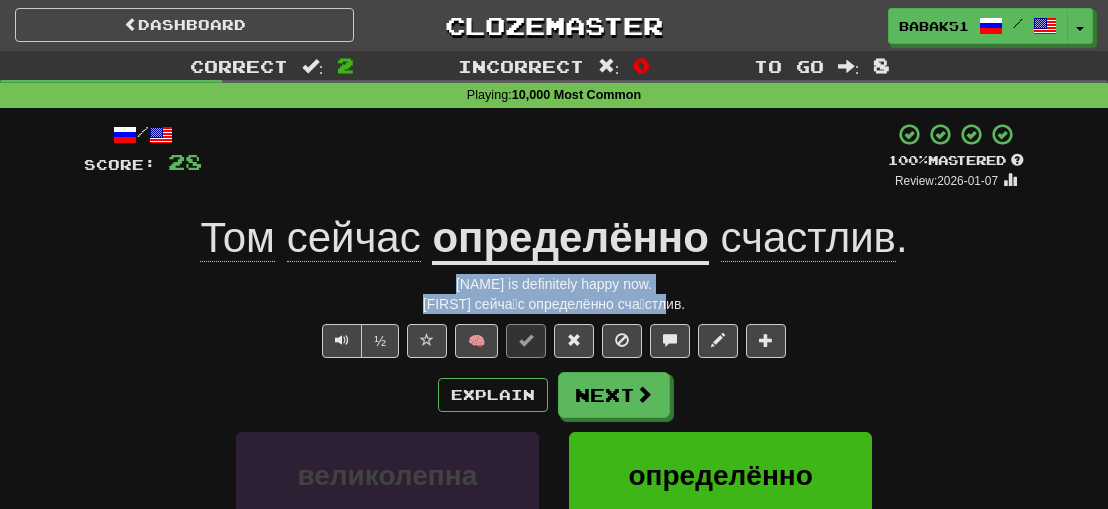 copy on "[FIRST] is definitely happy now. [FIRST] сейча́с определённо сча́стлив." 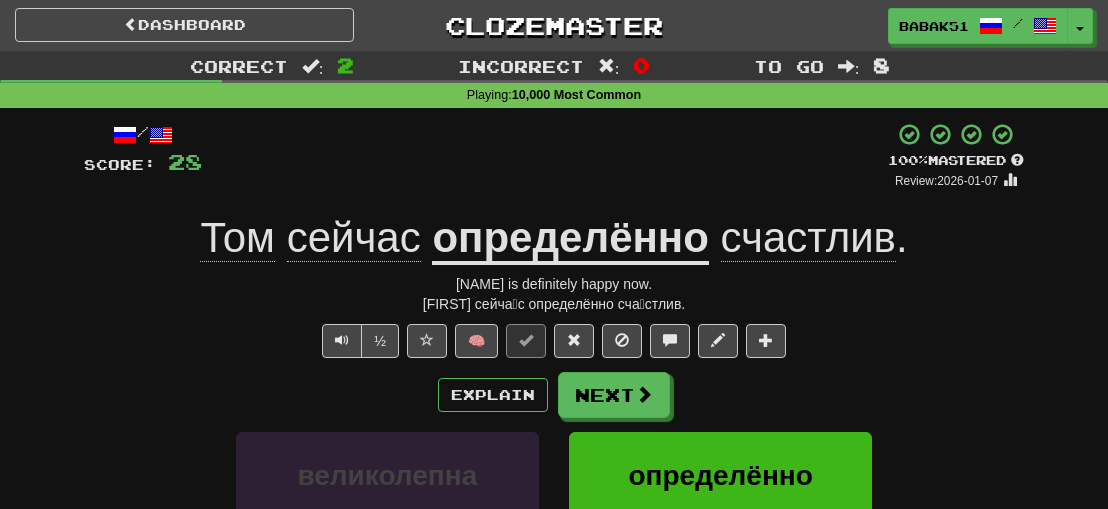 click on "Explain Next" at bounding box center [554, 395] 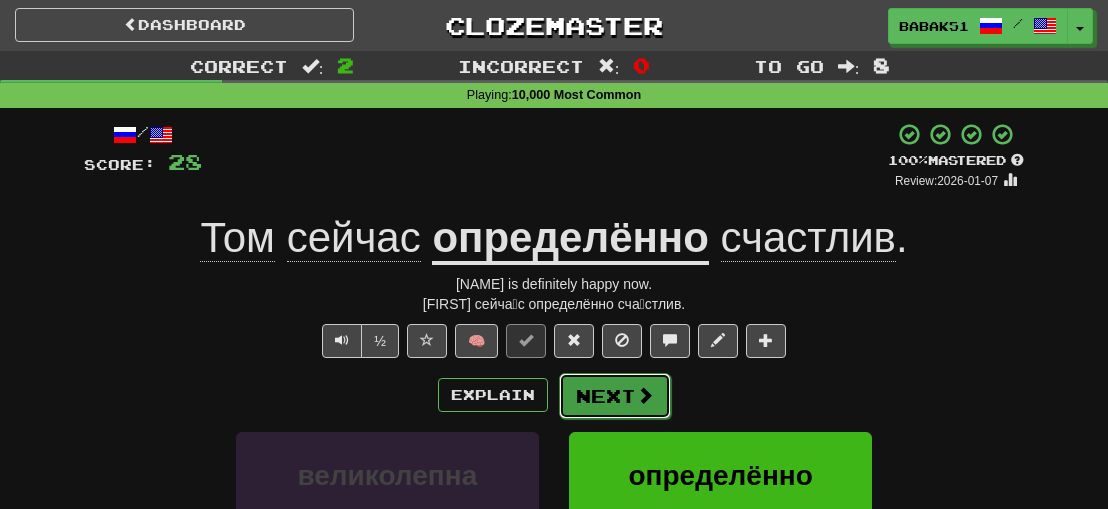 click on "Next" at bounding box center (615, 396) 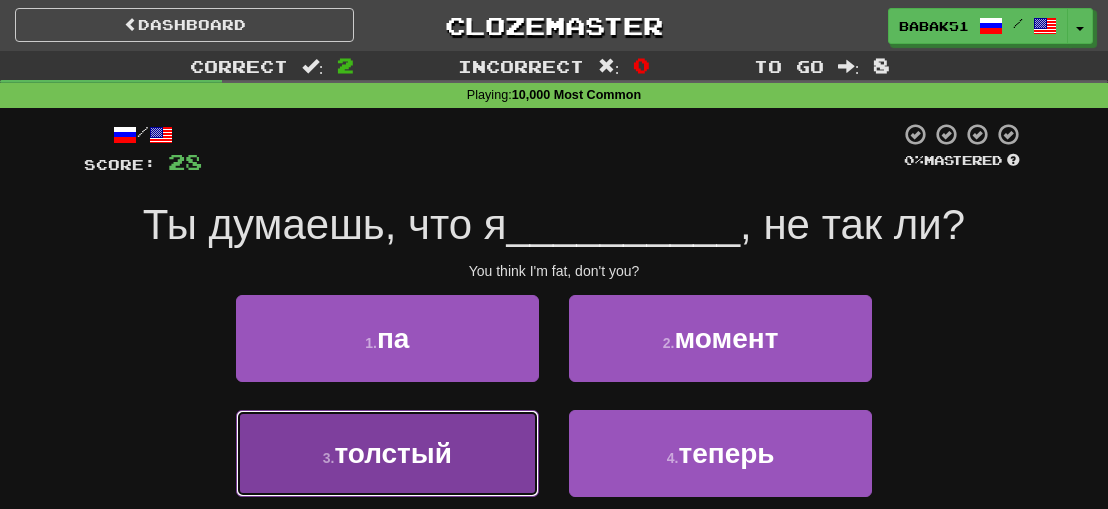 click on "толстый" at bounding box center [393, 453] 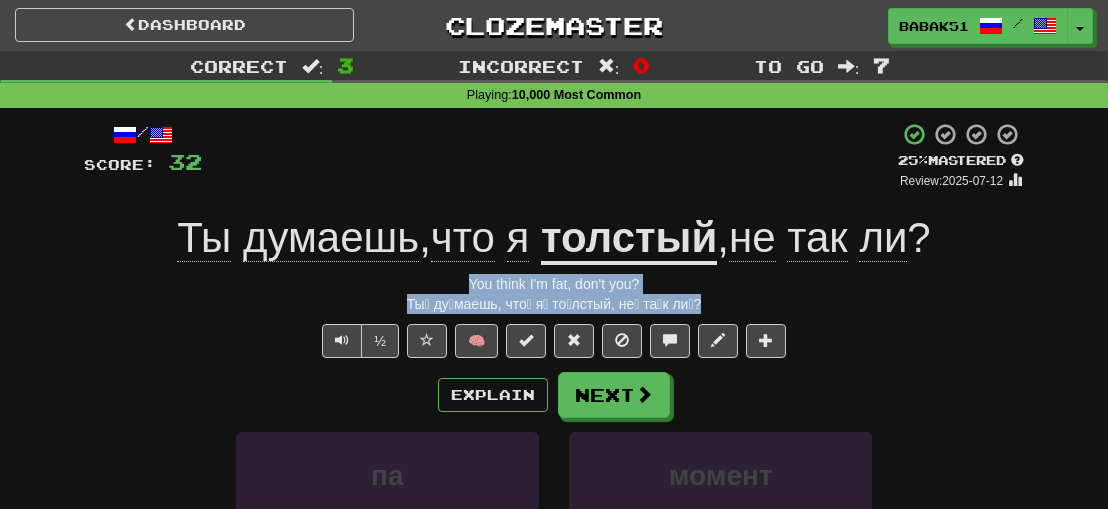 drag, startPoint x: 694, startPoint y: 296, endPoint x: 380, endPoint y: 271, distance: 314.99365 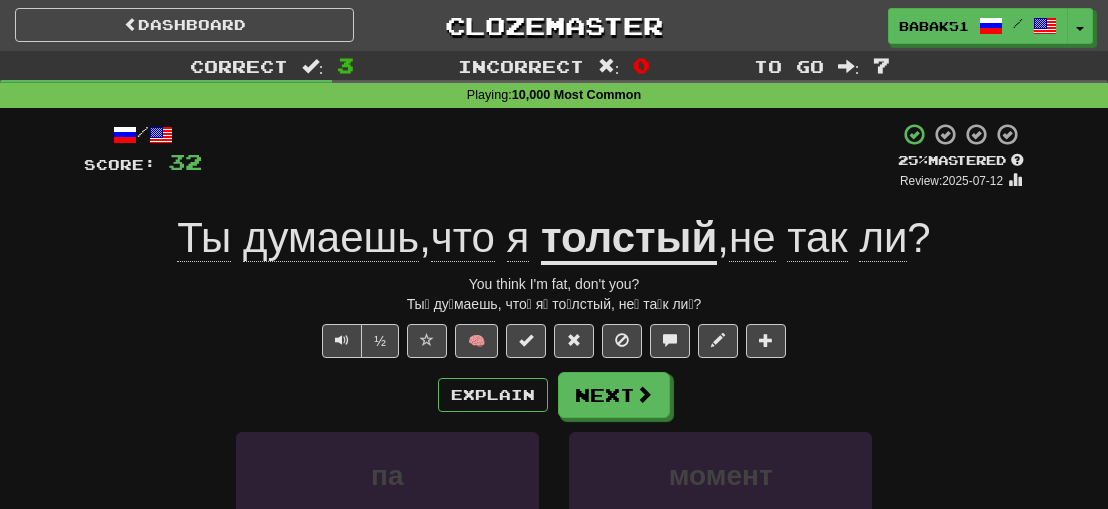 click on "½ 🧠" at bounding box center (554, 341) 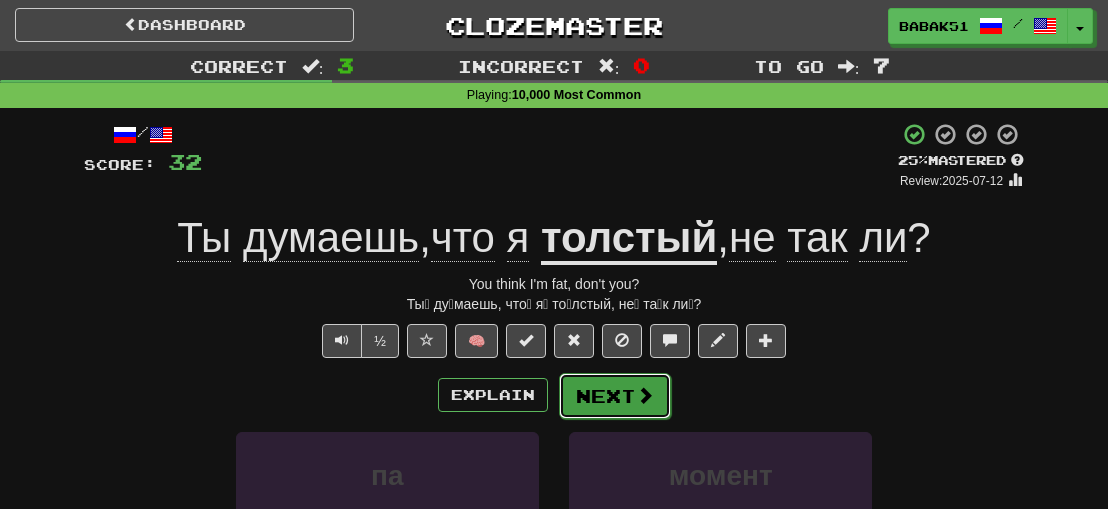 click on "Next" at bounding box center (615, 396) 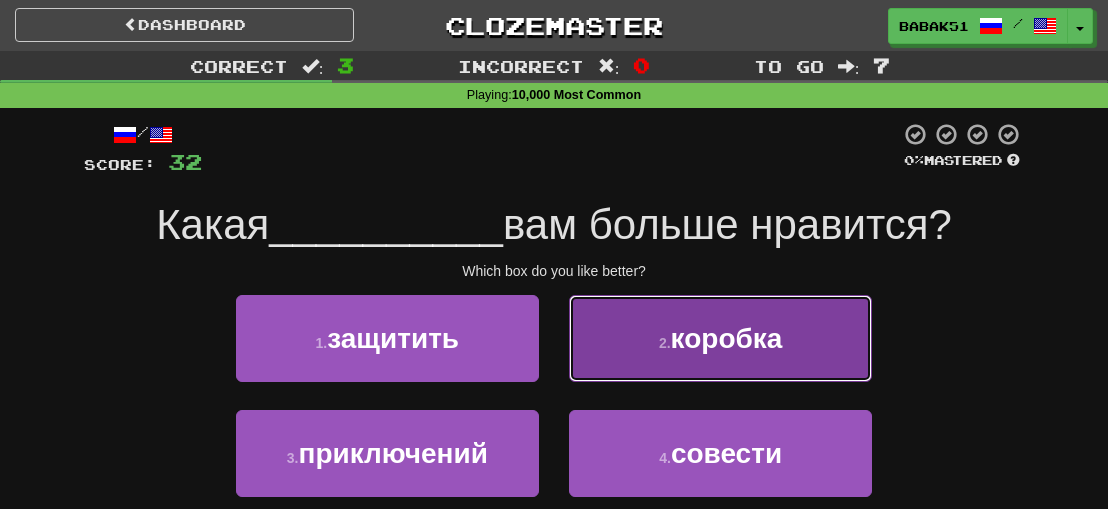 click on "коробка" at bounding box center (727, 338) 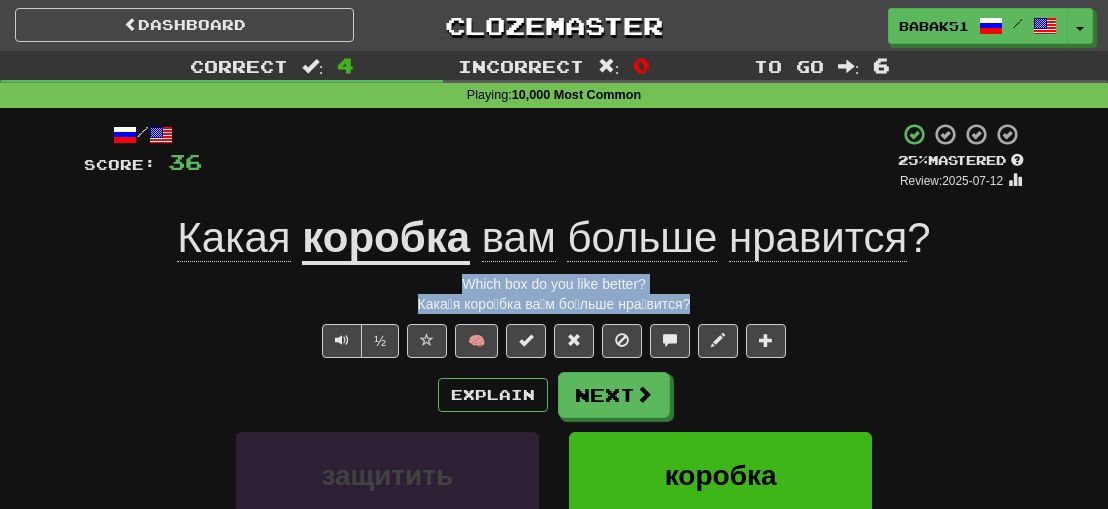 drag, startPoint x: 734, startPoint y: 303, endPoint x: 406, endPoint y: 280, distance: 328.80542 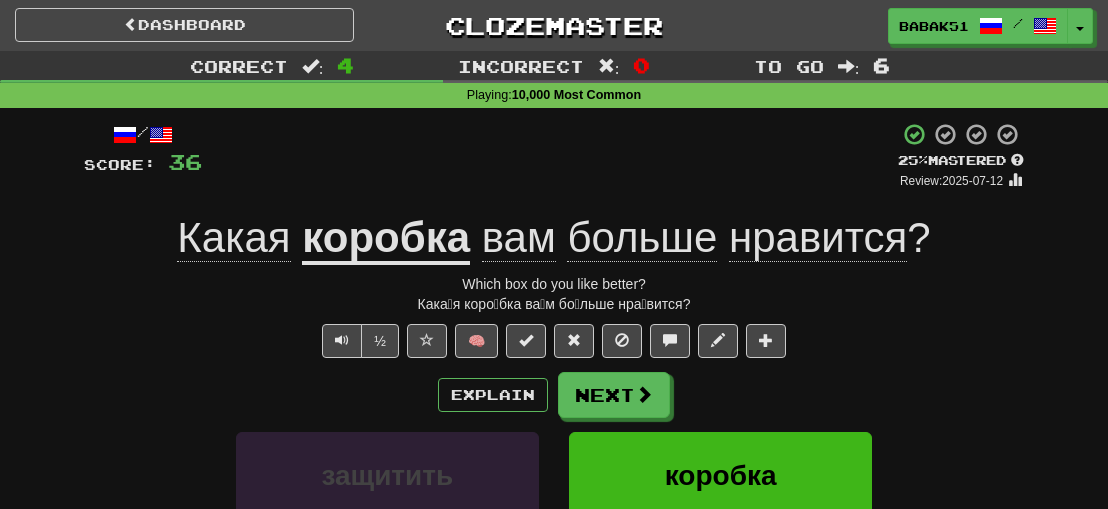 click on "Explain Next" at bounding box center (554, 395) 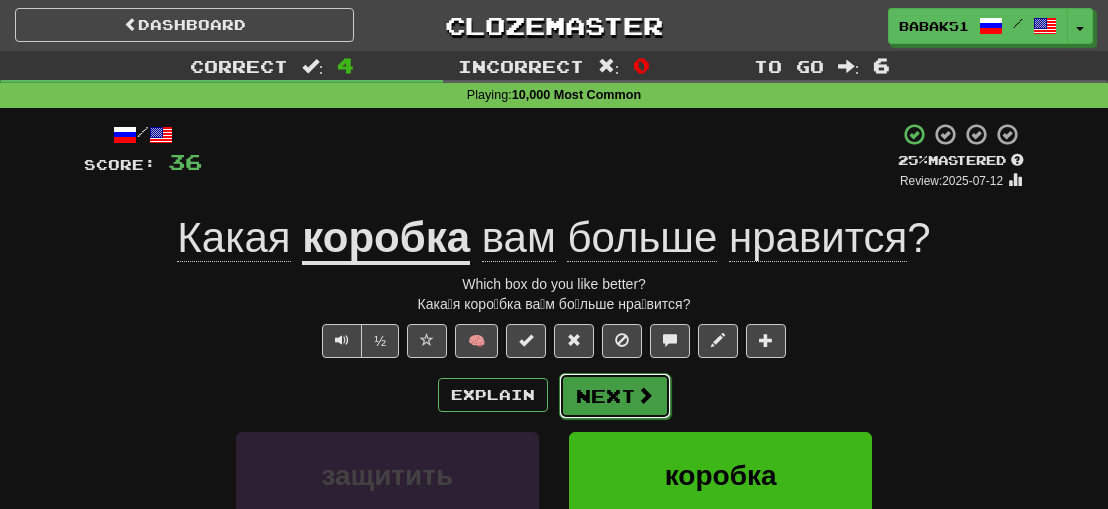 click on "Next" at bounding box center (615, 396) 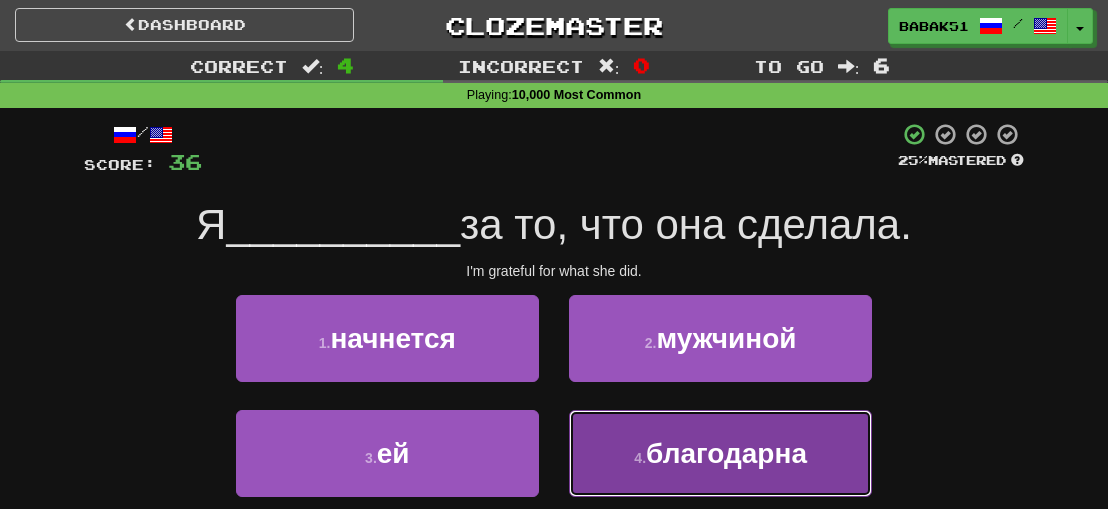 click on "благодарна" at bounding box center (726, 453) 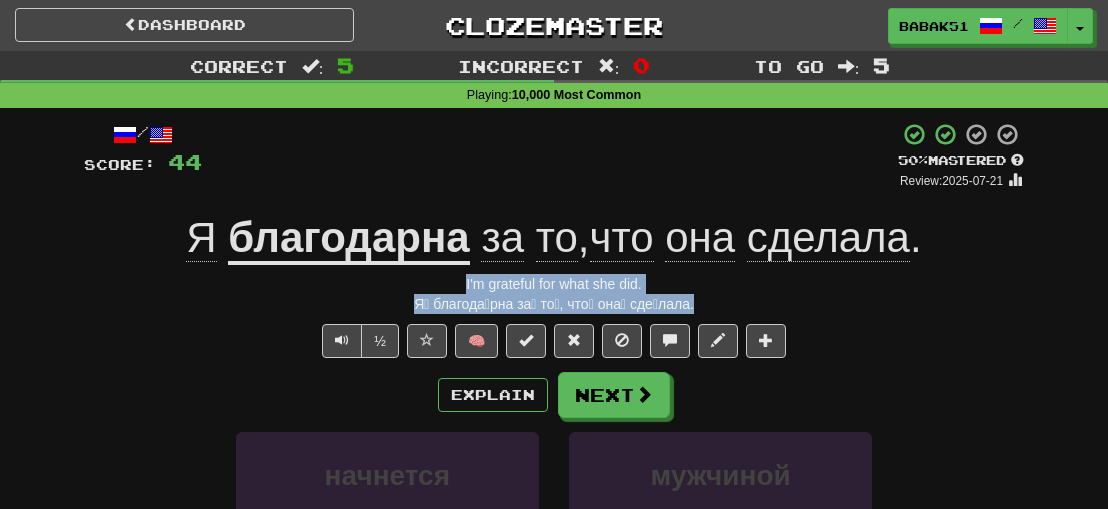 drag, startPoint x: 696, startPoint y: 297, endPoint x: 437, endPoint y: 288, distance: 259.1563 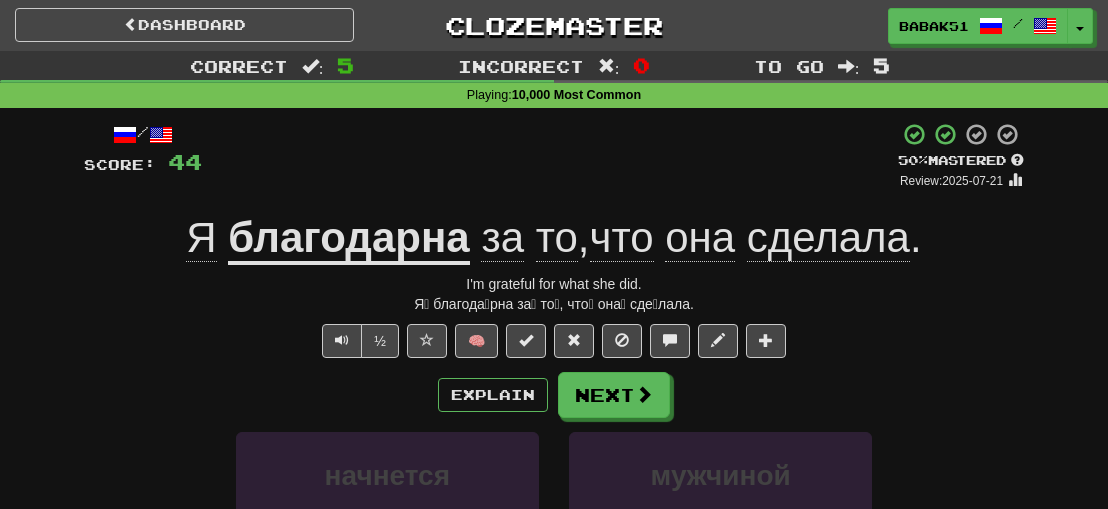 drag, startPoint x: 173, startPoint y: 414, endPoint x: 161, endPoint y: 405, distance: 15 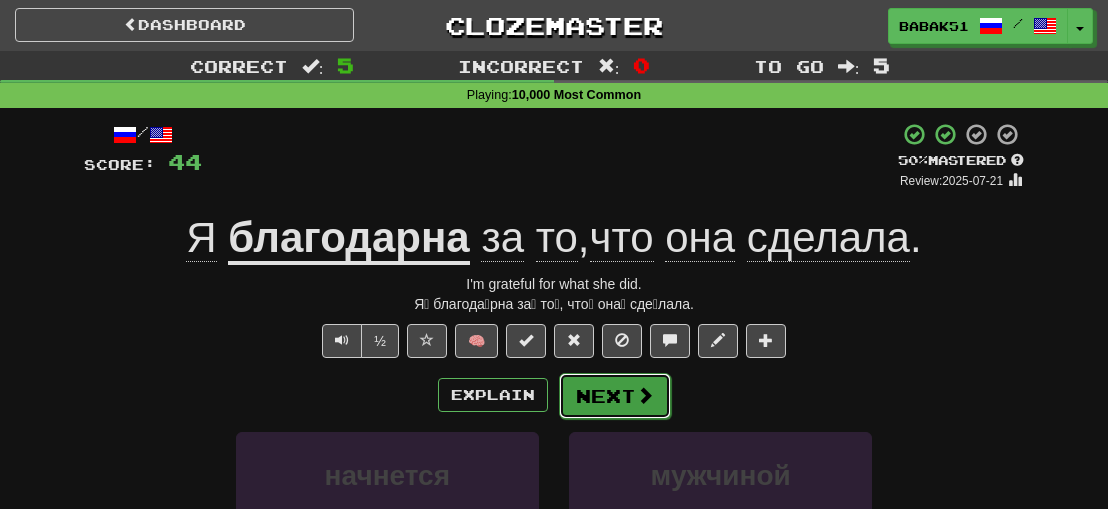 click on "Next" at bounding box center (615, 396) 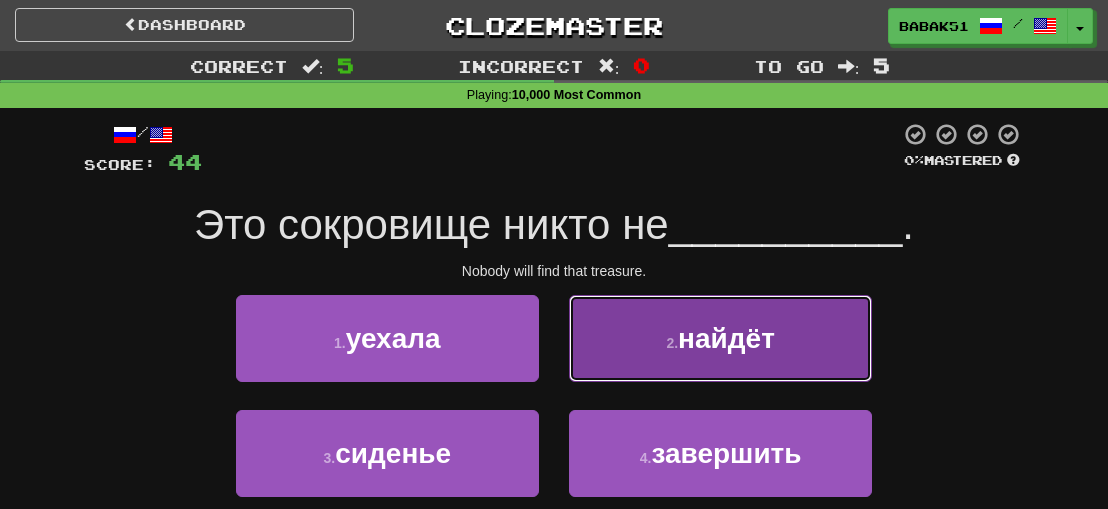 click on "2 .  найдёт" at bounding box center [720, 338] 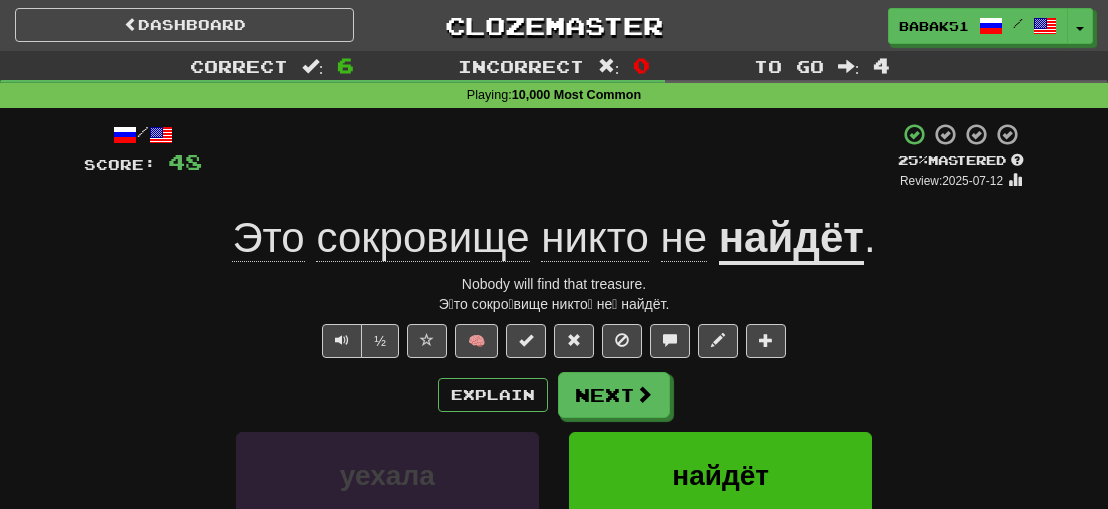 click on "Э́то сокро́вище никто́ не́ найдёт." at bounding box center [554, 304] 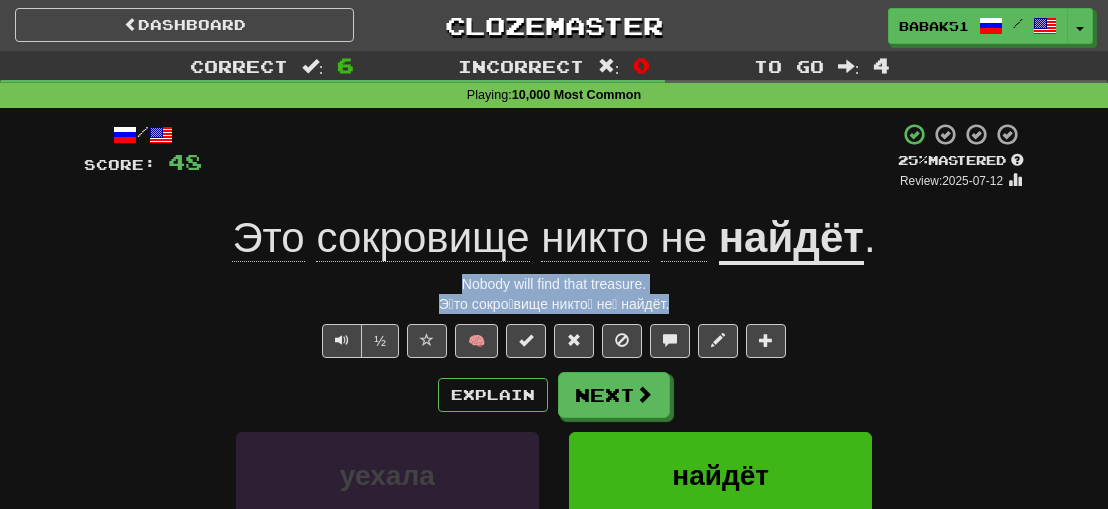 drag, startPoint x: 678, startPoint y: 303, endPoint x: 422, endPoint y: 269, distance: 258.24796 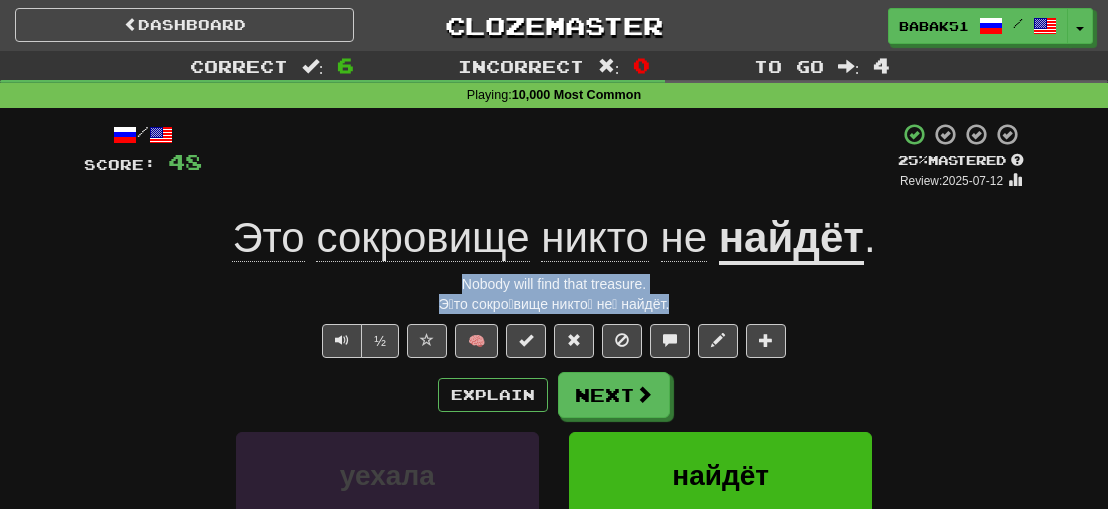 copy on "Nobody will find that treasure. Э́то сокро́вище никто́ не́ найдёт." 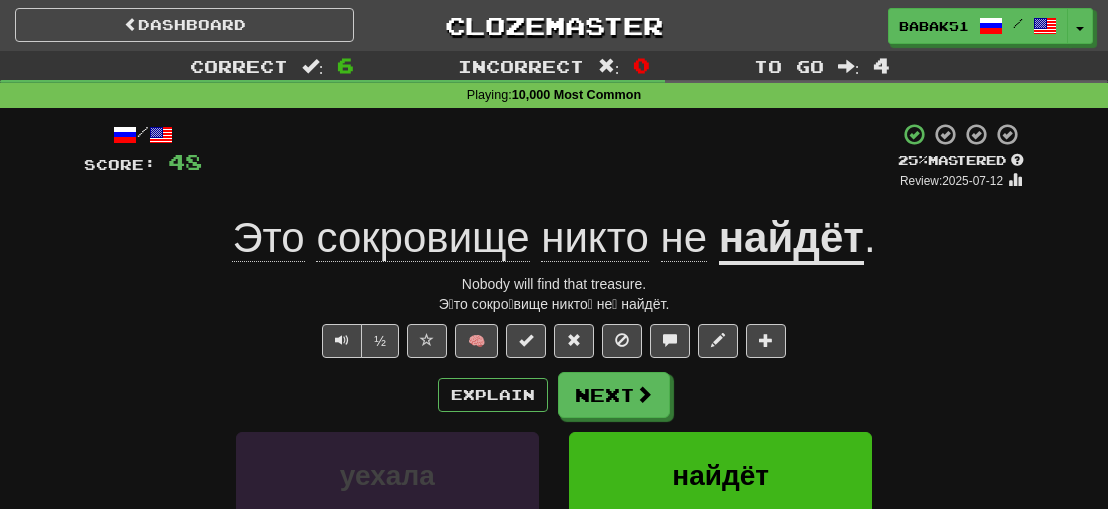 click on "/  Score:   48 + 4 25 %  Mastered Review:  2025-07-12 Это   сокровище   никто   не   найдёт . Nobody will find that treasure. Э́то сокро́вище никто́ не́ найдёт. ½ 🧠 Explain Next уехала найдёт сиденье завершить Learn more: уехала найдёт сиденье завершить  Help!  Report Sentence Source" at bounding box center [554, 445] 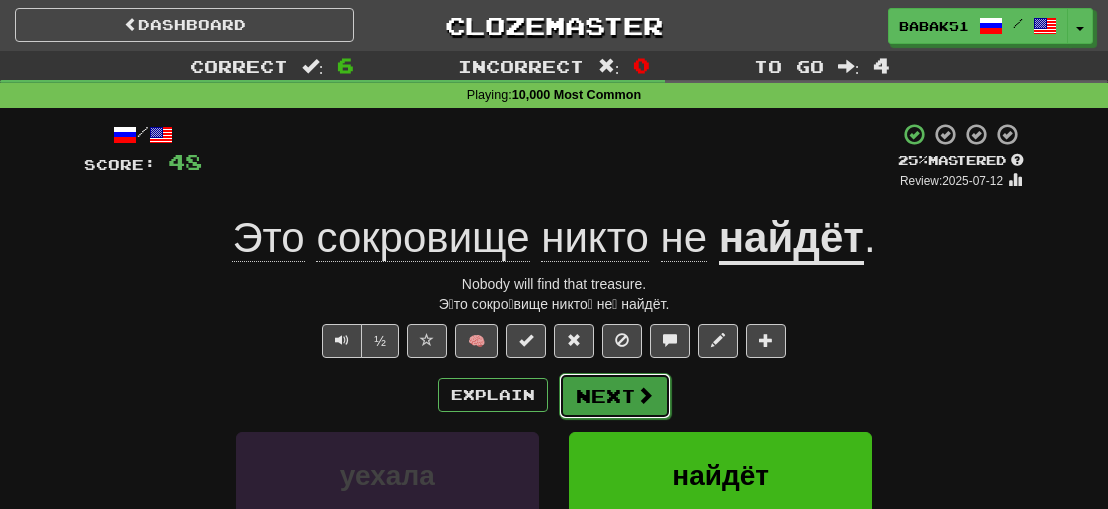 click on "Next" at bounding box center [615, 396] 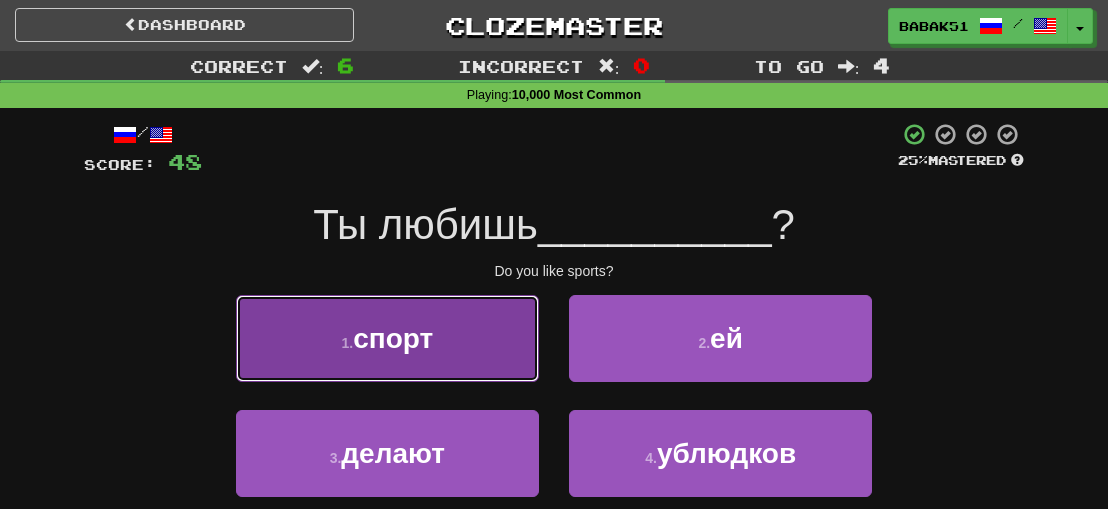 click on "спорт" at bounding box center [393, 338] 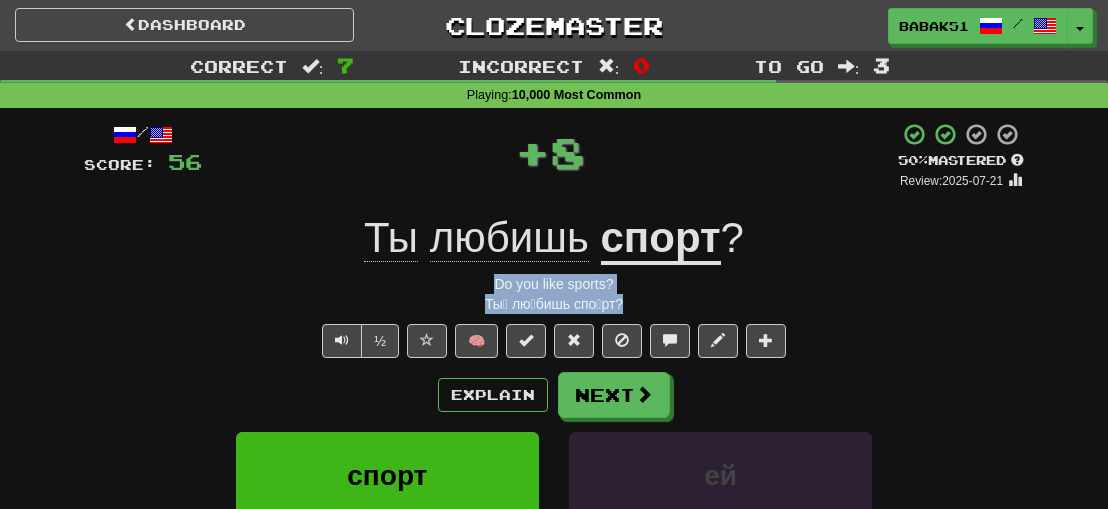 drag, startPoint x: 652, startPoint y: 309, endPoint x: 467, endPoint y: 293, distance: 185.6906 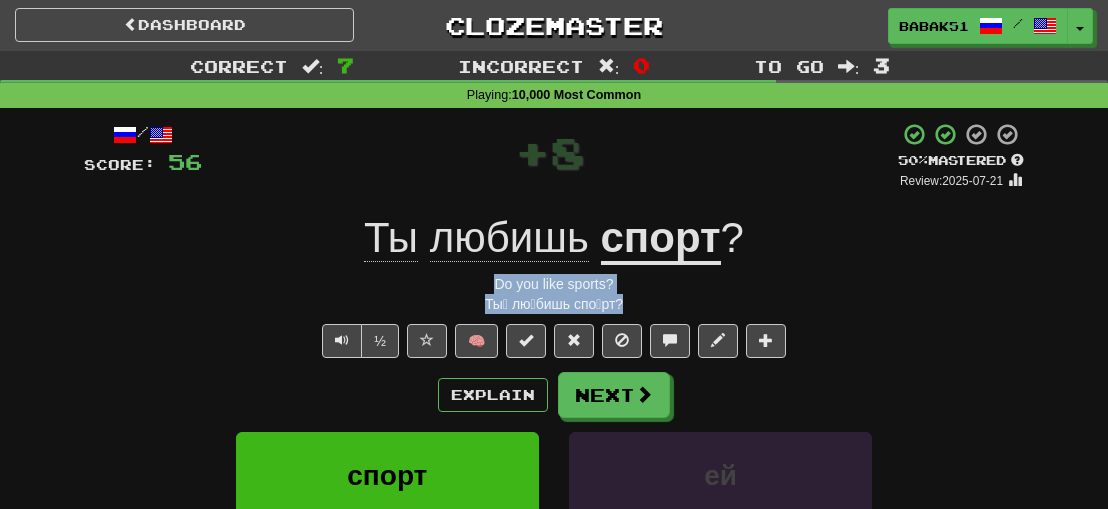 copy on "Do you like sports? Ты́ лю́бишь спо́рт?" 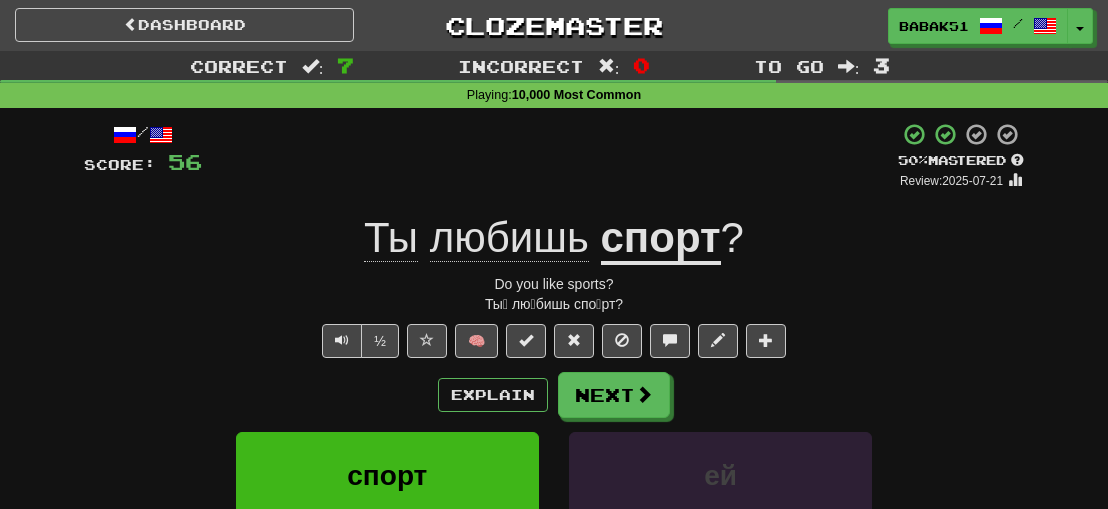 click on "½ 🧠" at bounding box center [554, 341] 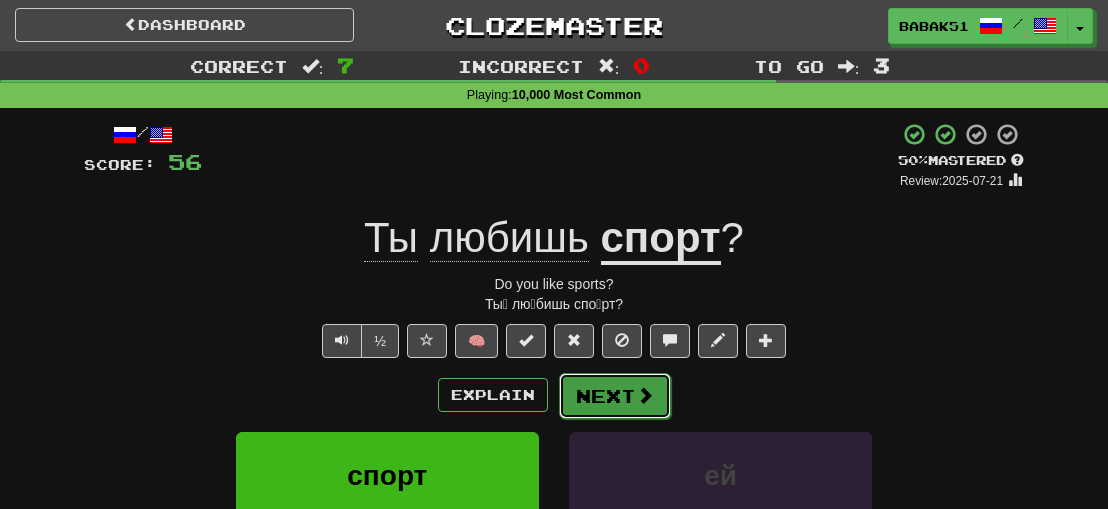 click on "Next" at bounding box center [615, 396] 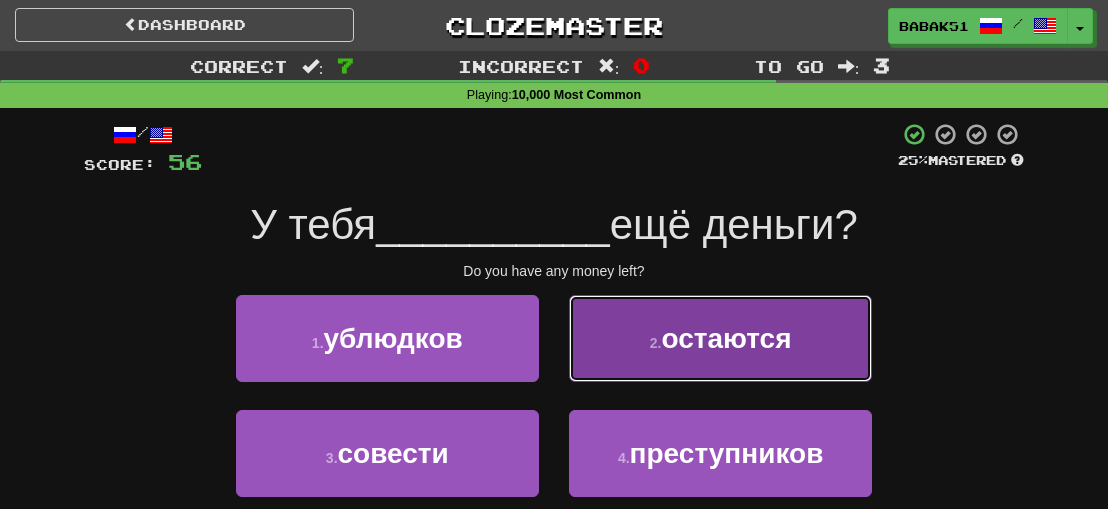 click on "2 .  остаются" at bounding box center [720, 338] 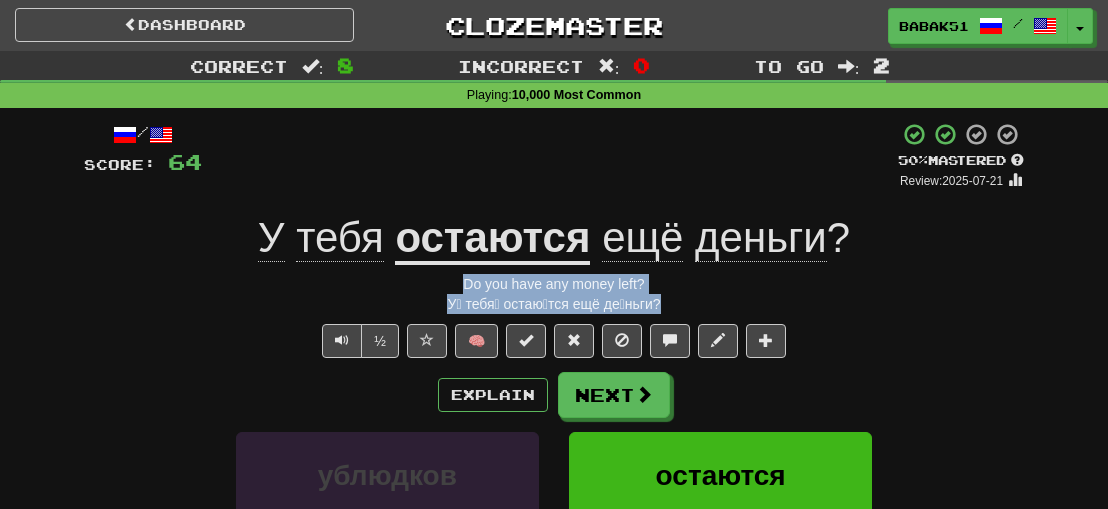 drag, startPoint x: 692, startPoint y: 313, endPoint x: 438, endPoint y: 288, distance: 255.22736 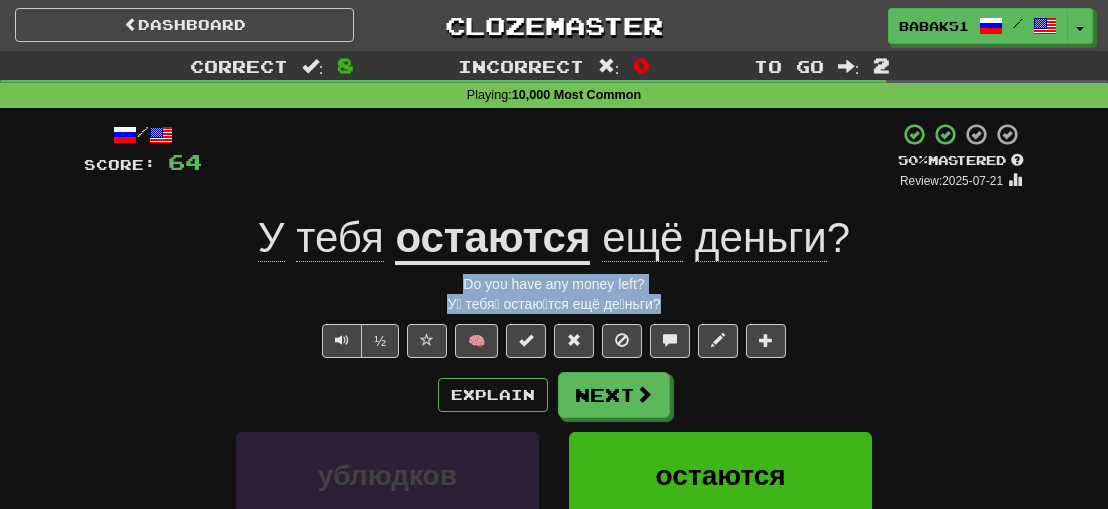 copy on "Do you have any money left? У́ тебя́ остаю́тся ещё де́ньги?" 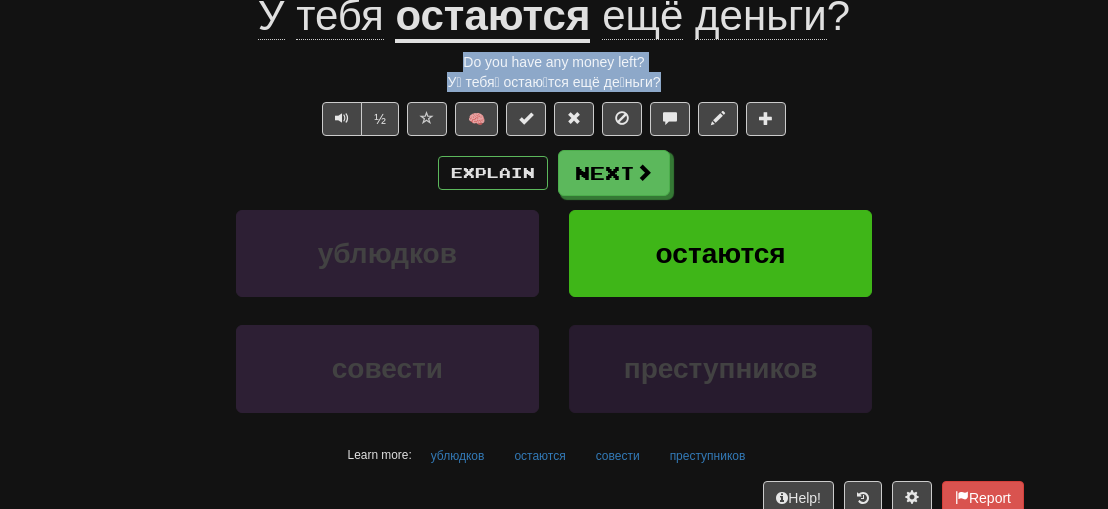 scroll, scrollTop: 200, scrollLeft: 0, axis: vertical 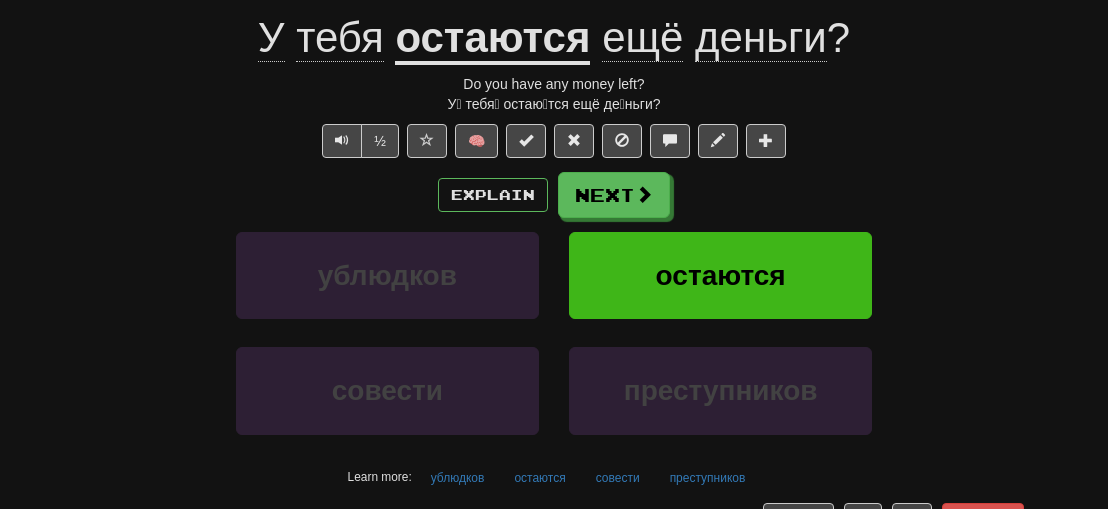 click on "/  Score:   64 + 8 50 %  Mastered Review:  2025-07-21 У   тебя   остаются   ещё   деньги ? Do you have any money left? У́ тебя́ остаю́тся ещё де́ньги? ½ 🧠 Explain Next ублюдков остаются совести преступников Learn more: ублюдков остаются совести преступников  Help!  Report Sentence Source" at bounding box center (554, 245) 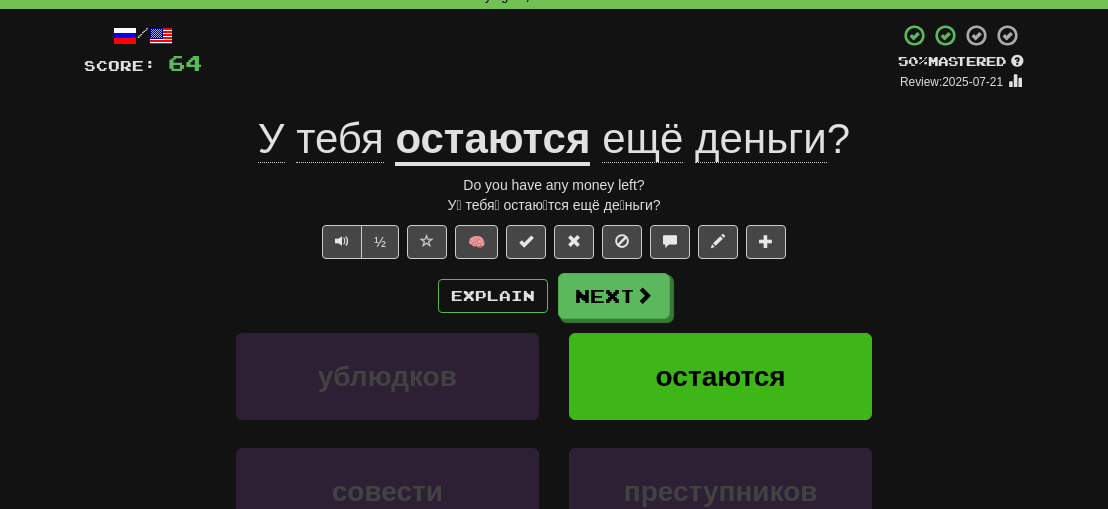 scroll, scrollTop: 0, scrollLeft: 0, axis: both 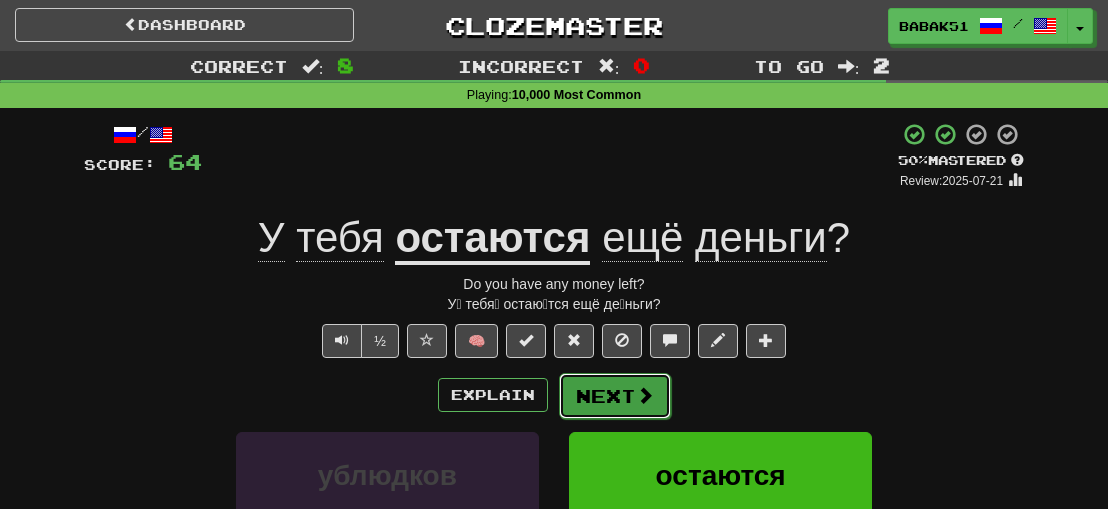 click at bounding box center [645, 395] 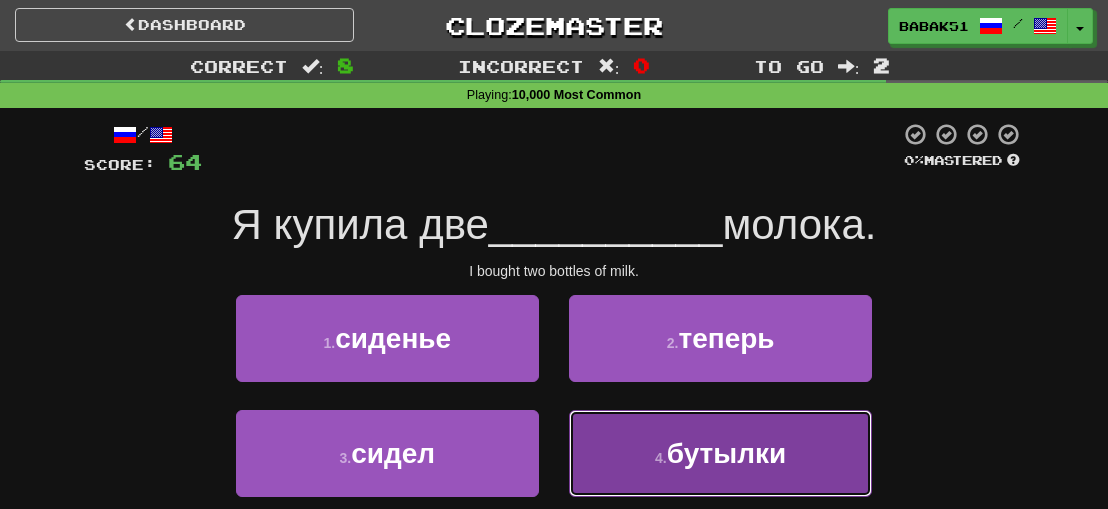 click on "бутылки" at bounding box center [726, 453] 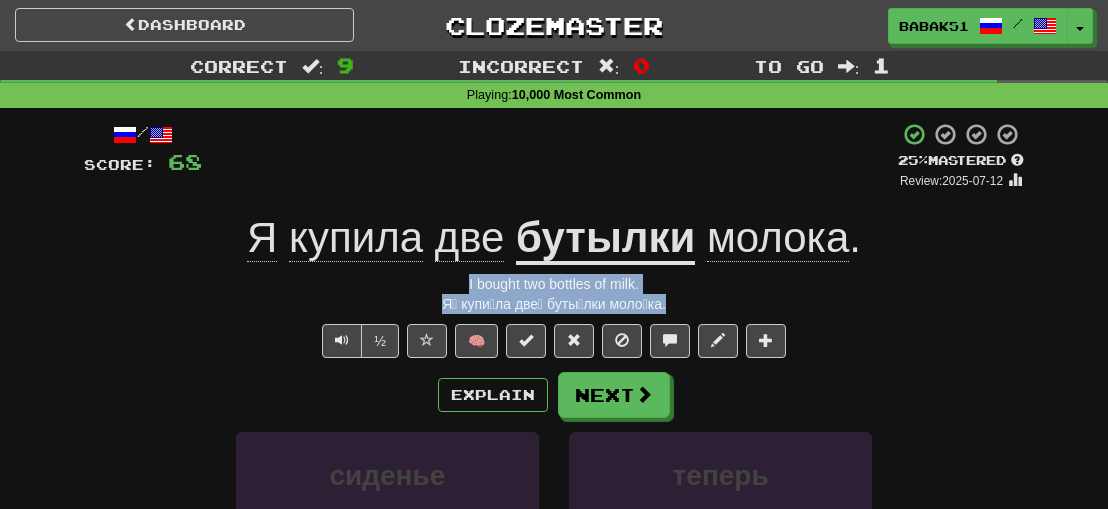 drag, startPoint x: 678, startPoint y: 303, endPoint x: 457, endPoint y: 283, distance: 221.90314 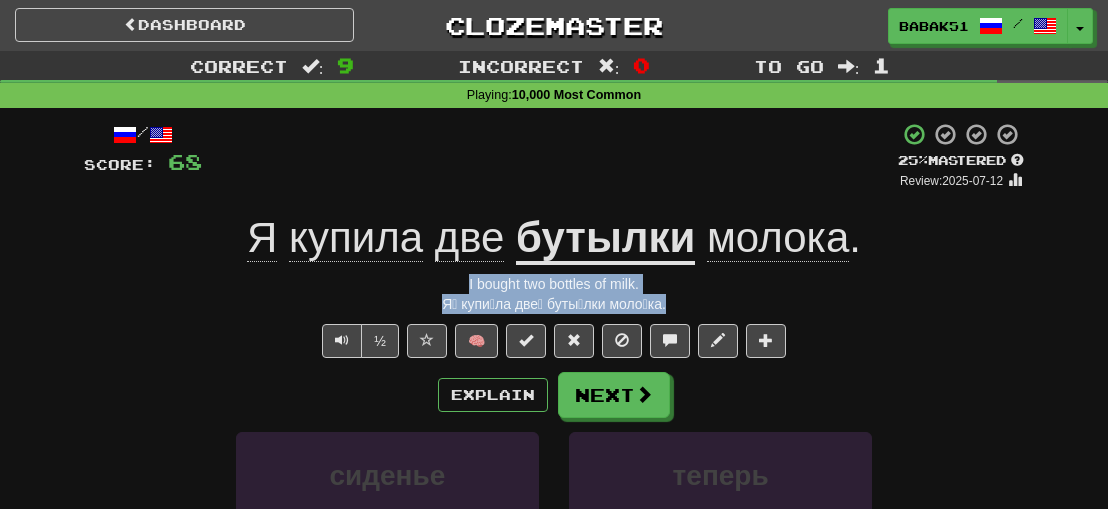 click on "Я́ купи́ла две́ буты́лки моло́ка." at bounding box center [554, 304] 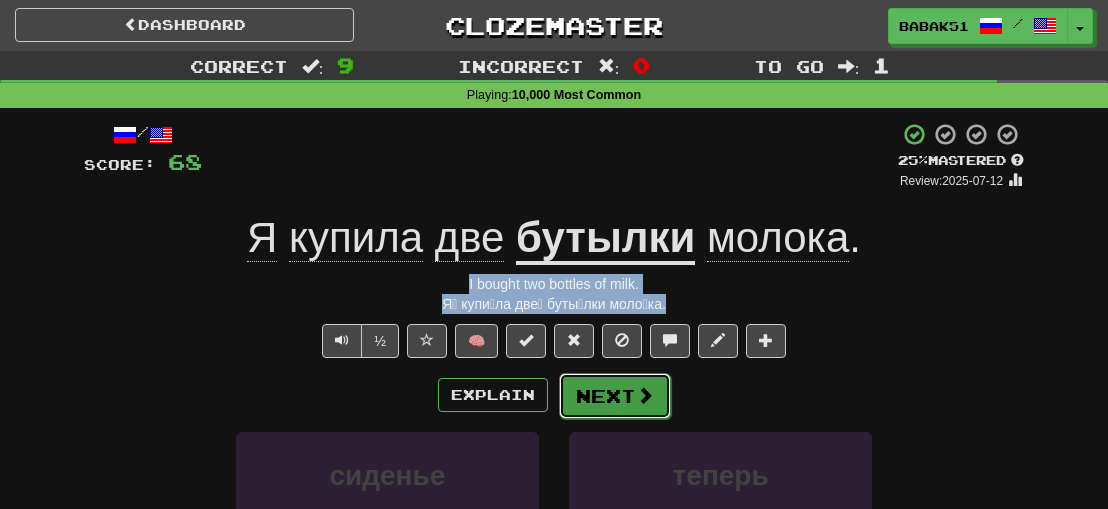 click on "Next" at bounding box center [615, 396] 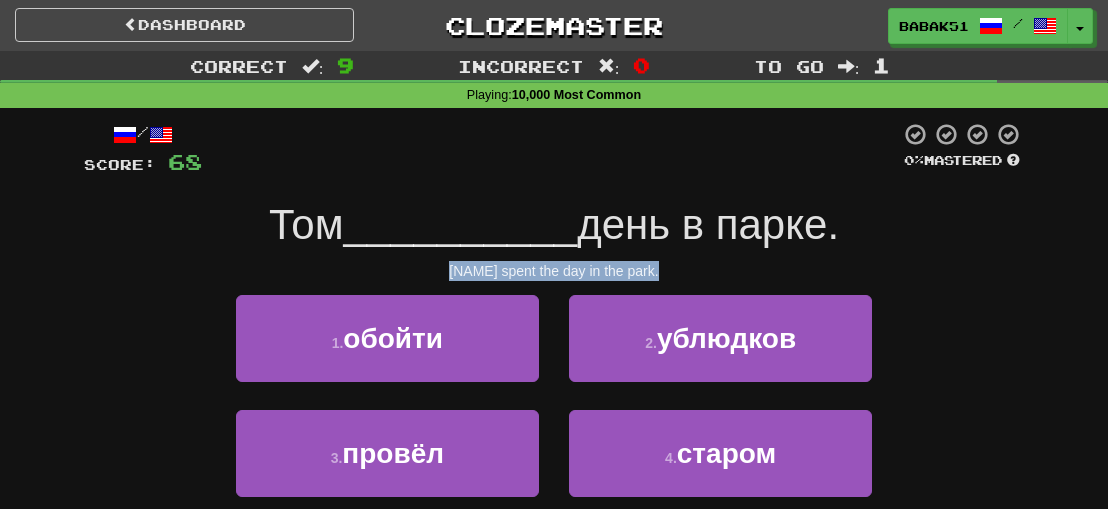 click on "[NAME] spent the day in the park." at bounding box center (554, 271) 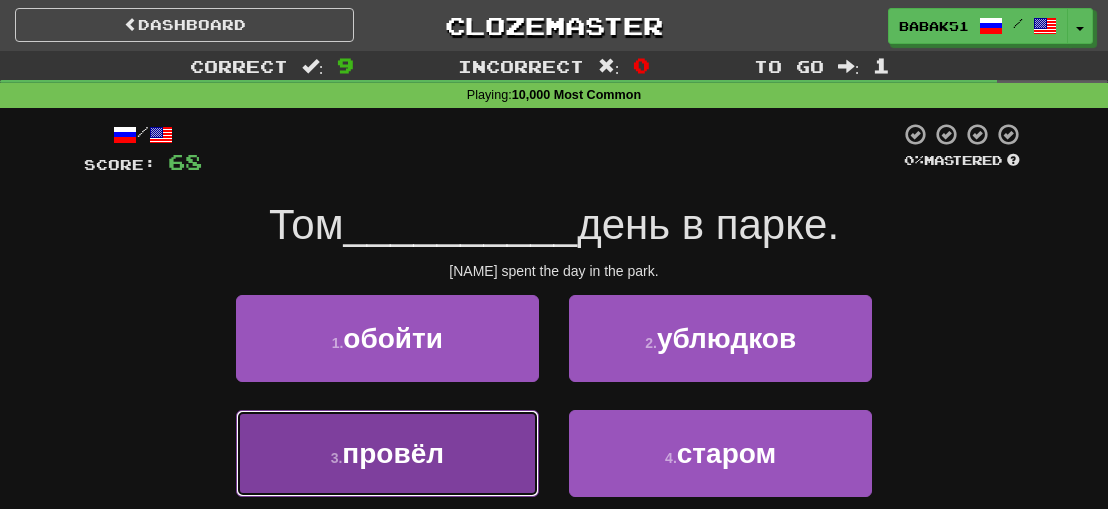 click on "3 .  провёл" at bounding box center (387, 453) 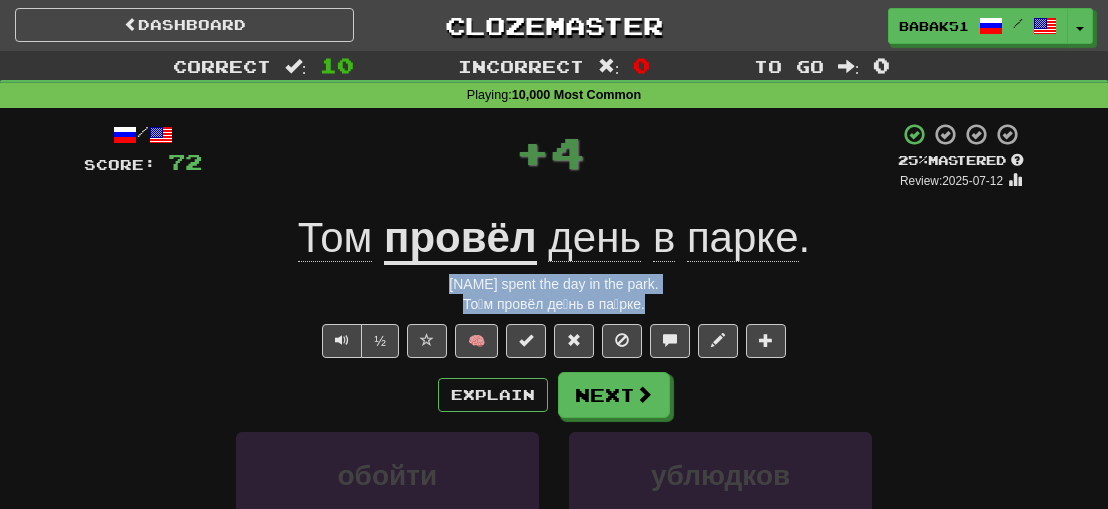 drag, startPoint x: 661, startPoint y: 305, endPoint x: 442, endPoint y: 271, distance: 221.62355 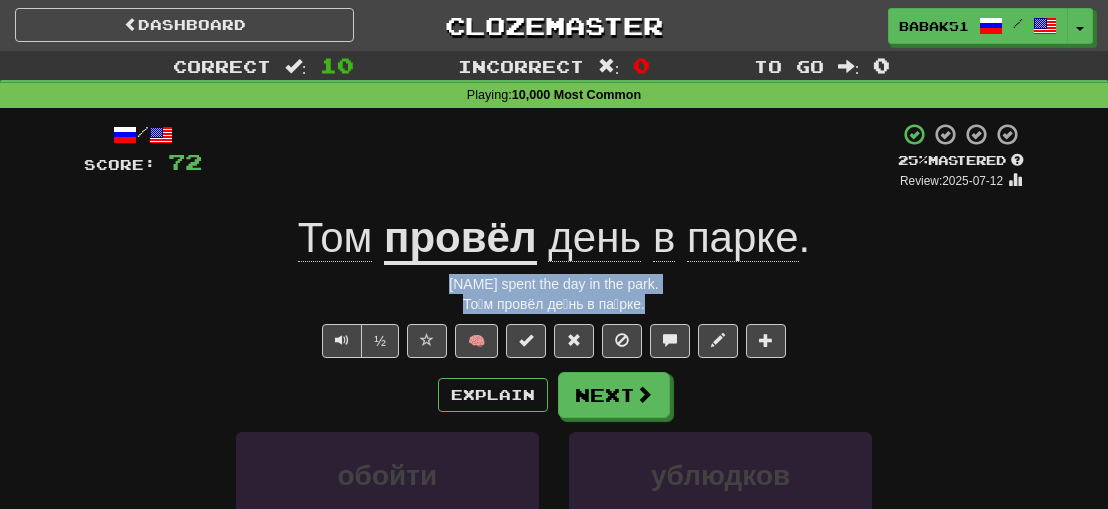 copy on "[FIRST] spent the day in the park. [FIRST] провёл де́нь в па́рке." 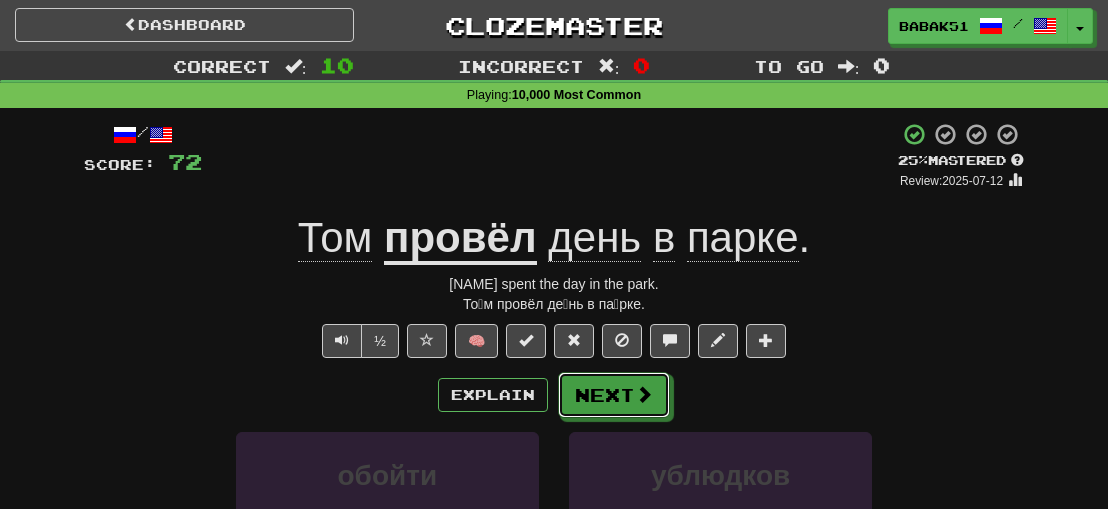 click on "Next" at bounding box center [614, 395] 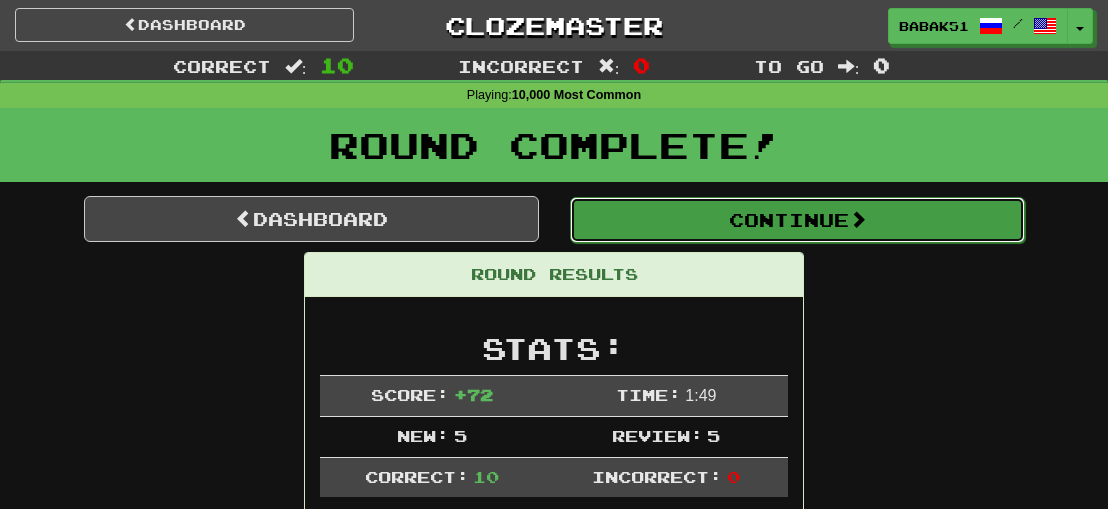 click on "Continue" at bounding box center [797, 220] 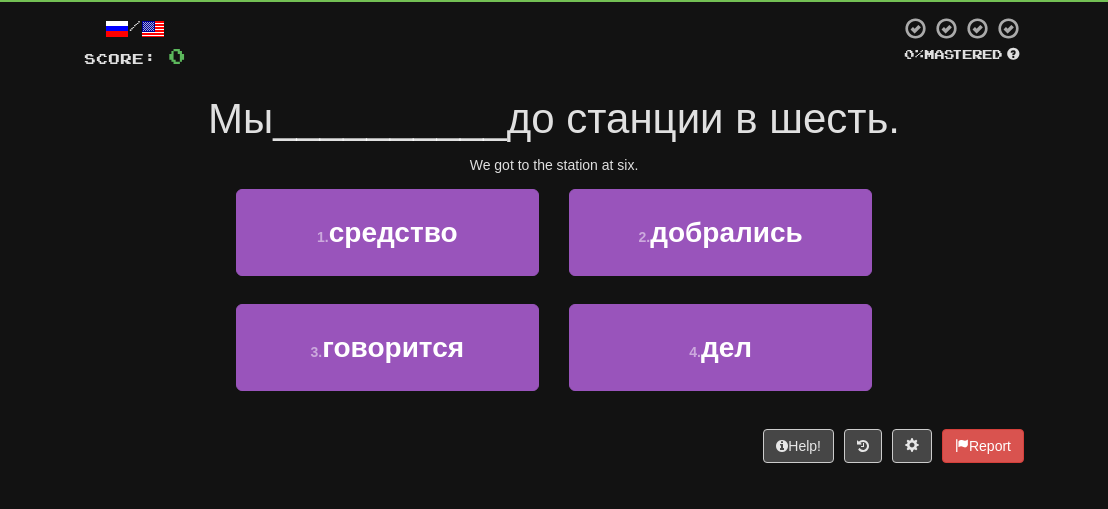 scroll, scrollTop: 0, scrollLeft: 0, axis: both 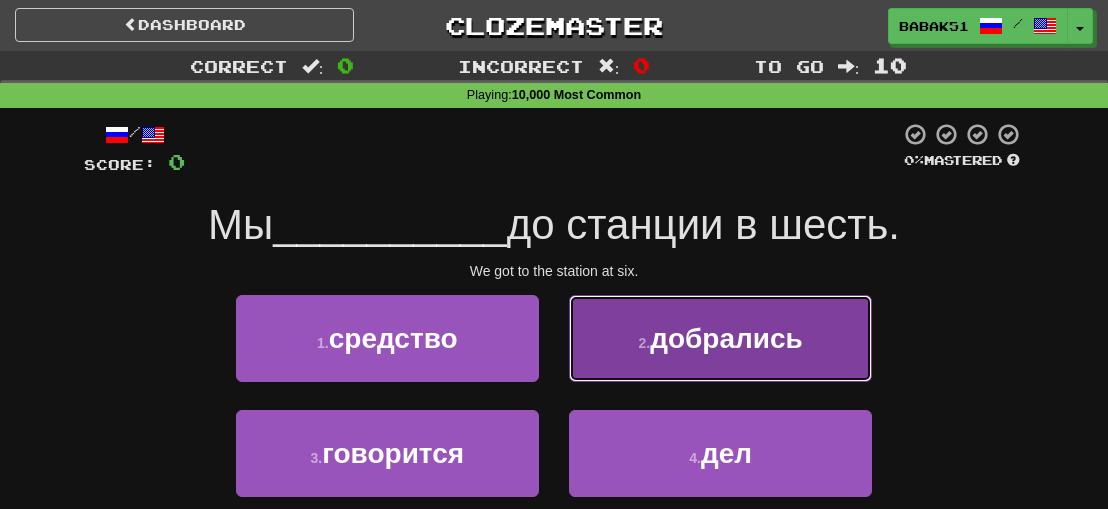 click on "добрались" at bounding box center (726, 338) 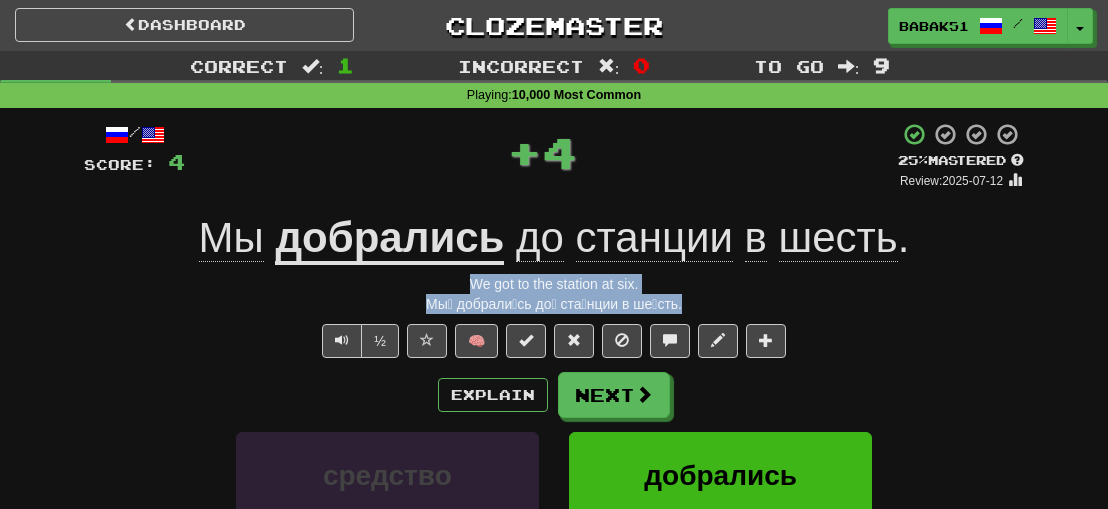 drag, startPoint x: 686, startPoint y: 302, endPoint x: 442, endPoint y: 267, distance: 246.49747 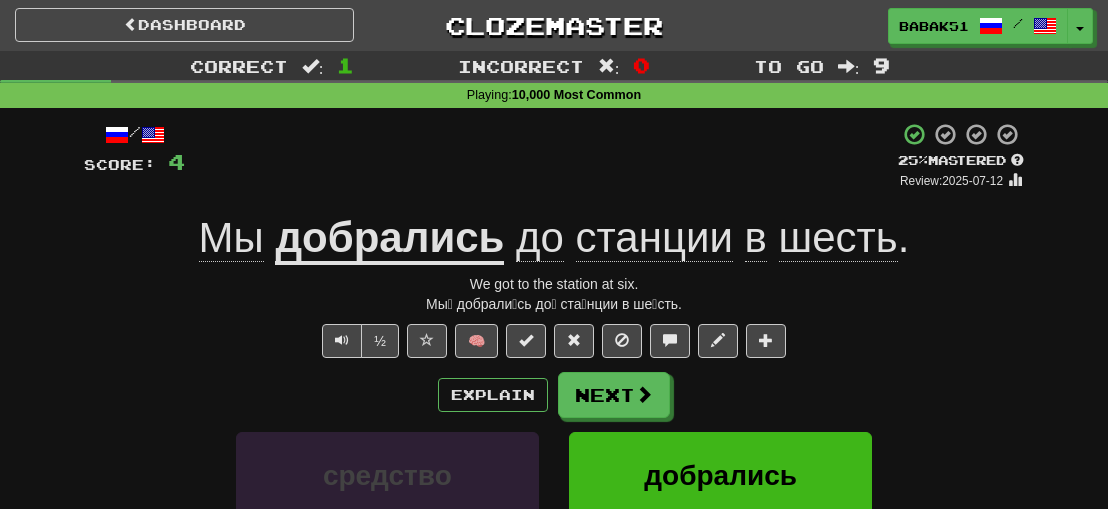click on "Explain Next" at bounding box center [554, 395] 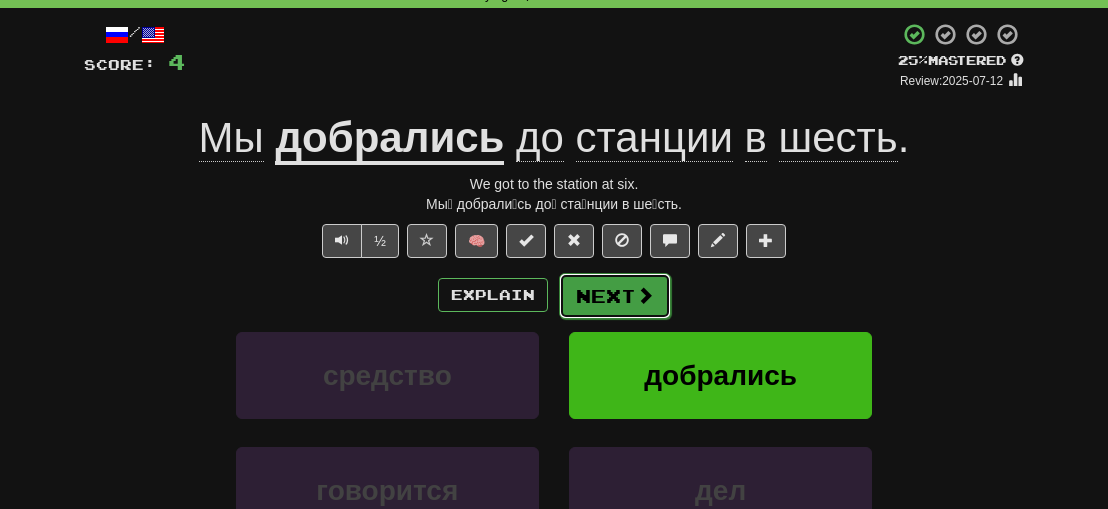 click at bounding box center (645, 295) 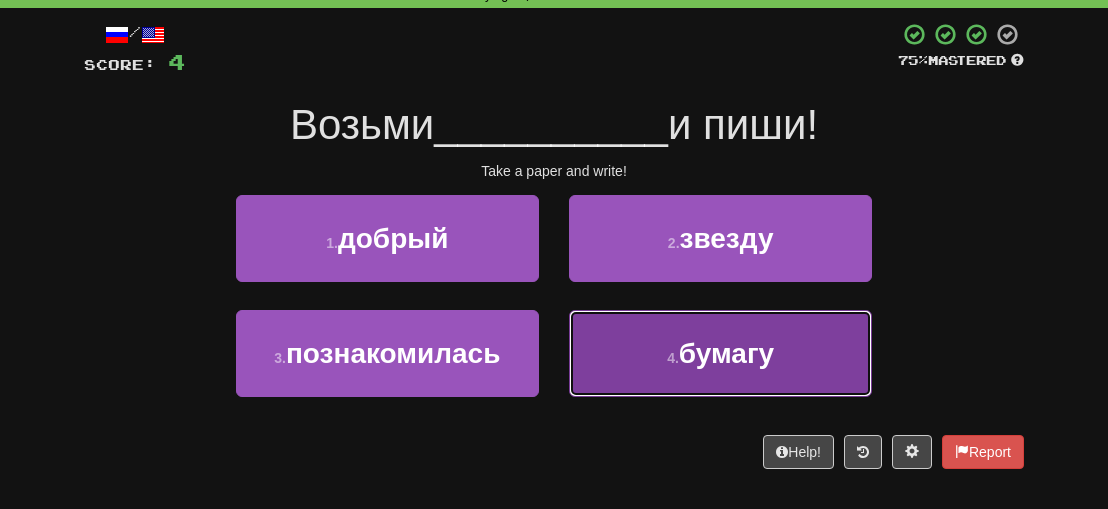 click on "4 .  бумагу" at bounding box center (720, 353) 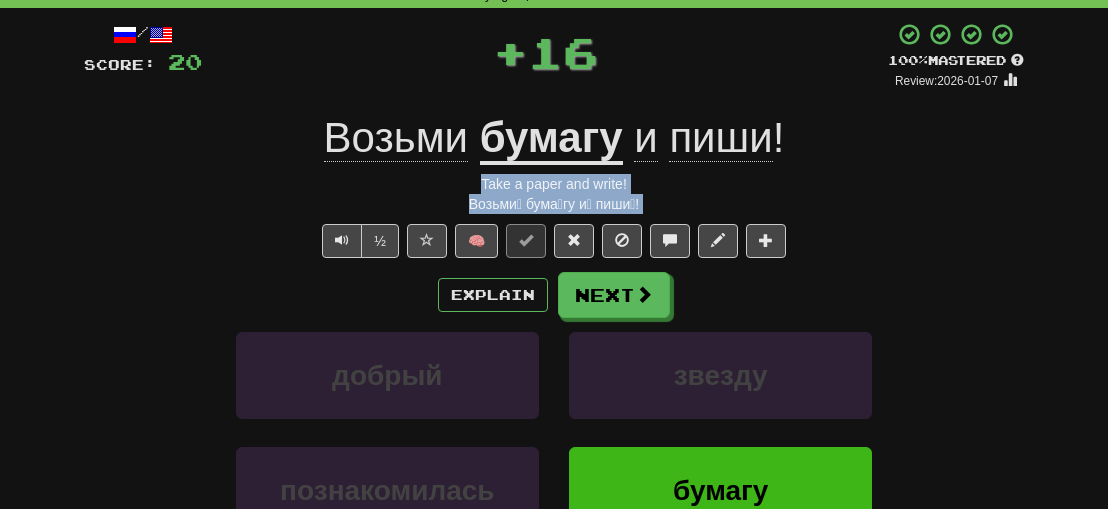 drag, startPoint x: 660, startPoint y: 215, endPoint x: 469, endPoint y: 179, distance: 194.36307 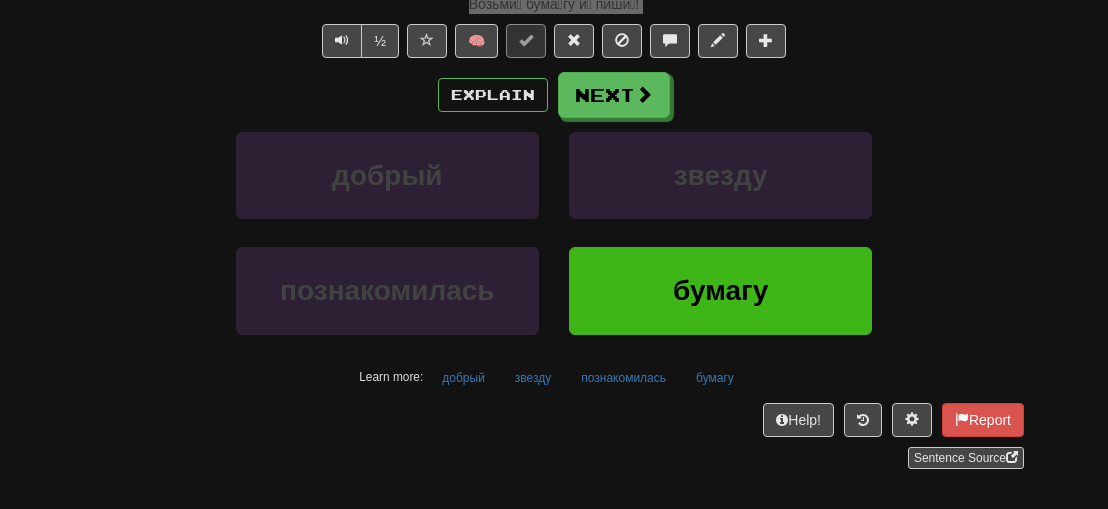 scroll, scrollTop: 100, scrollLeft: 0, axis: vertical 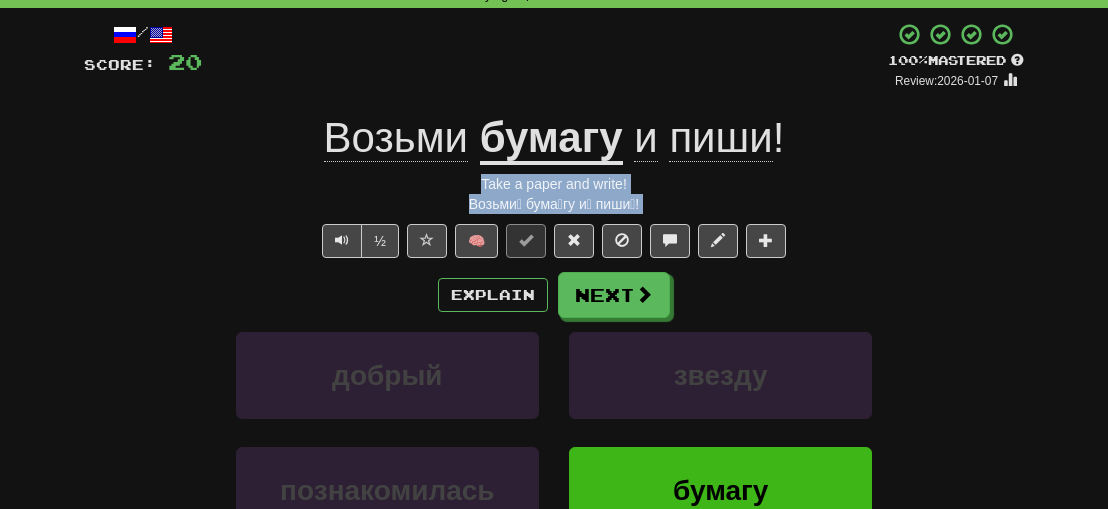 click on "/  Score:   20 + 16 100 %  Mastered Review:  2026-01-07 Возьми   бумагу   и   пиши ! Take a paper and write! Возьми́ бума́гу и́ пиши́! ½ 🧠 Explain Next добрый звезду познакомилась бумагу Learn more: добрый звезду познакомилась бумагу  Help!  Report Sentence Source" at bounding box center [554, 345] 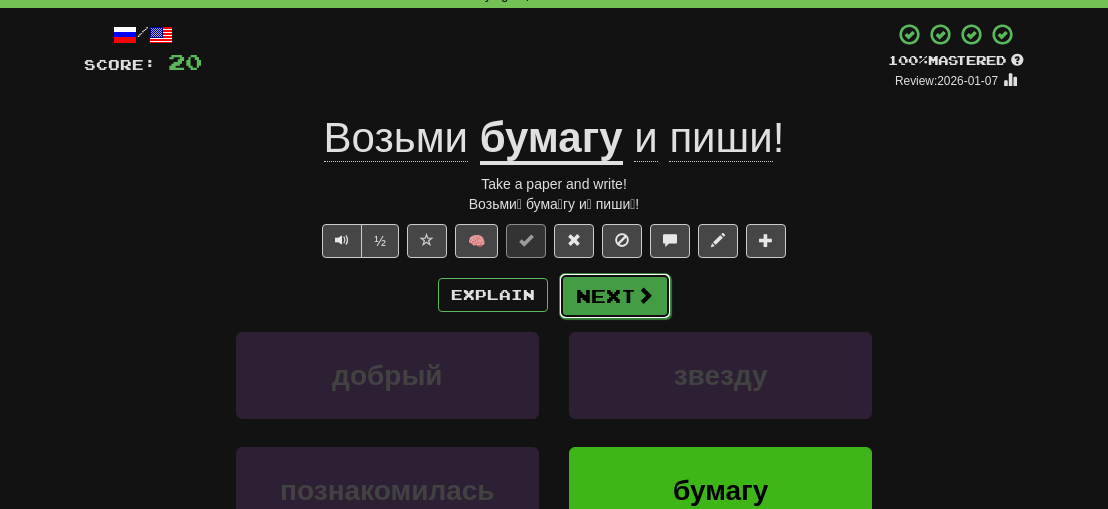 click on "Next" at bounding box center [615, 296] 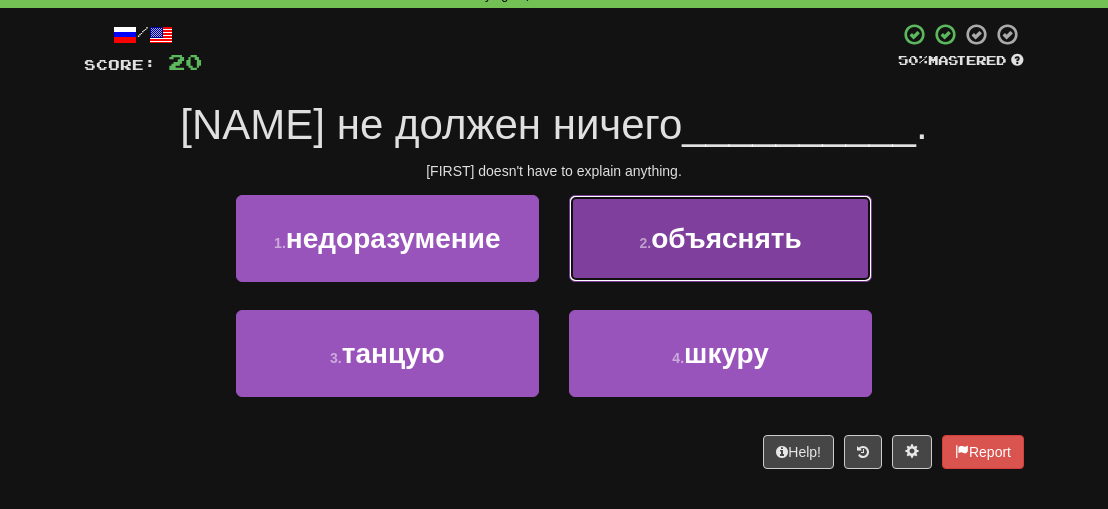 click on "2 .  объяснять" at bounding box center [720, 238] 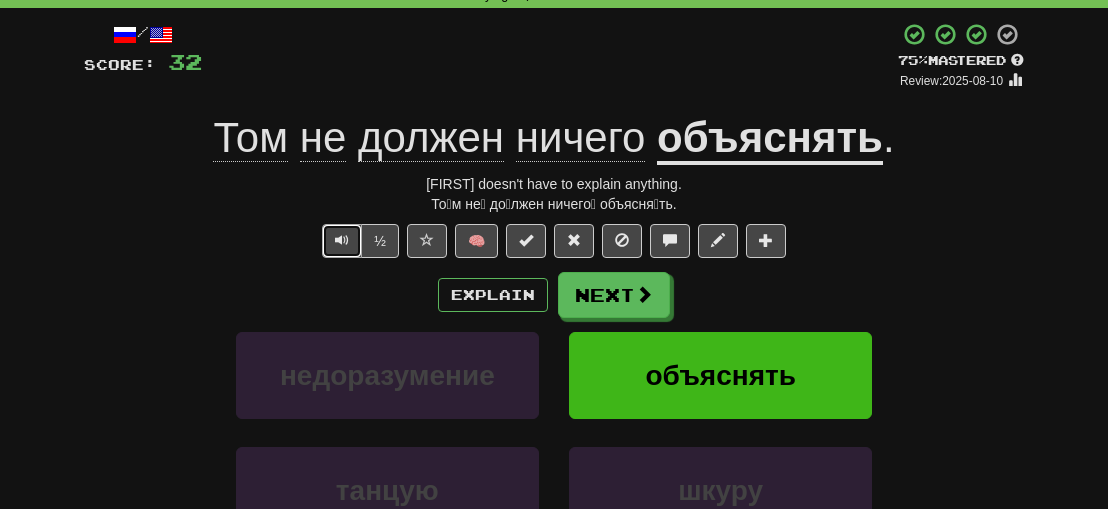click at bounding box center [342, 240] 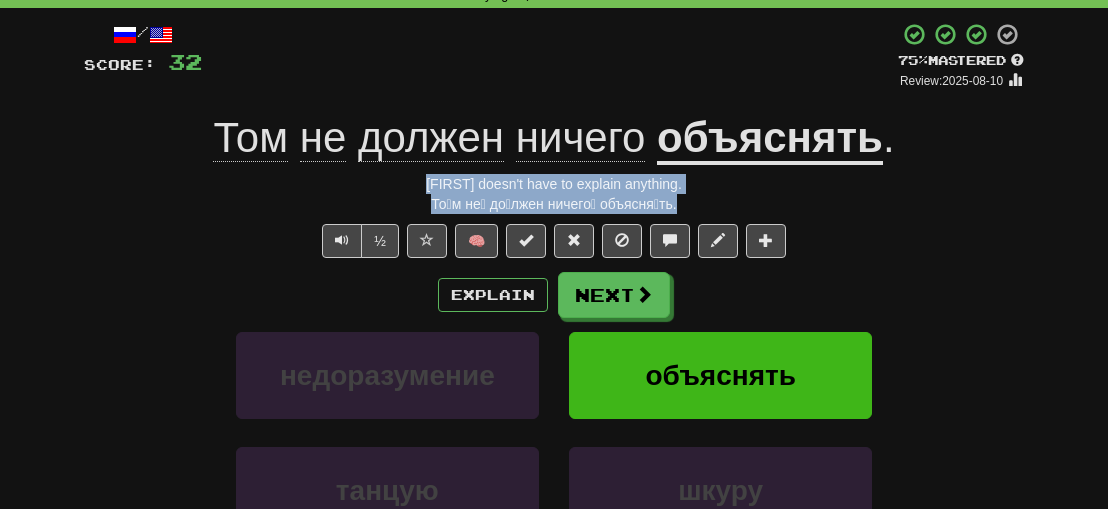 drag, startPoint x: 668, startPoint y: 205, endPoint x: 408, endPoint y: 191, distance: 260.37665 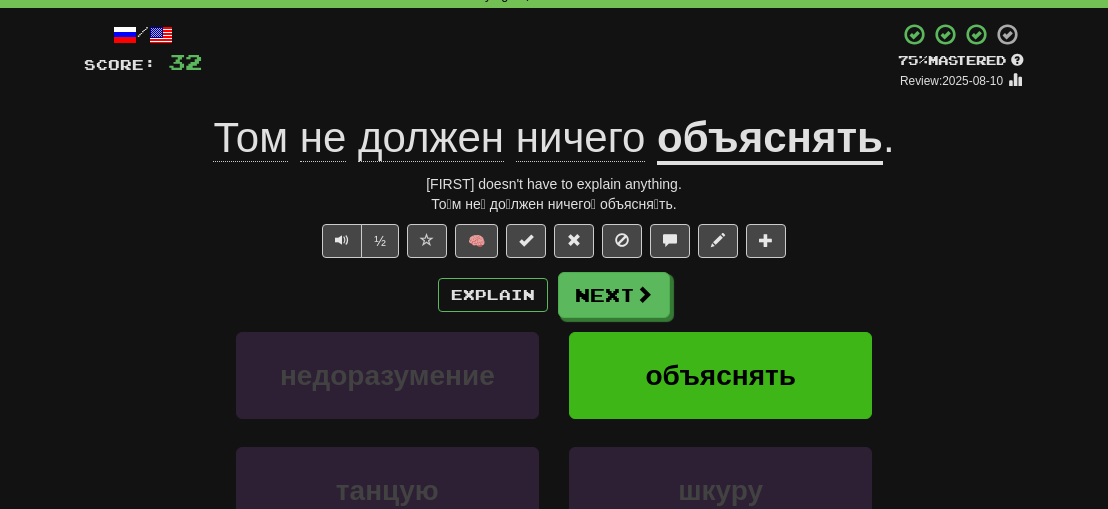 click on "/  Score:   32 + 12 75 %  Mastered Review:  2025-08-10 [NAME]   не   должен   ничего   объяснять . Tom doesn't have to explain anything. [NAME] не́ до́лжен ничего́ объясня́ть. ½ 🧠 Explain Next недоразумение объяснять танцую шкуру Learn more: недоразумение объяснять танцую шкуру  Help!  Report Sentence Source" at bounding box center (554, 345) 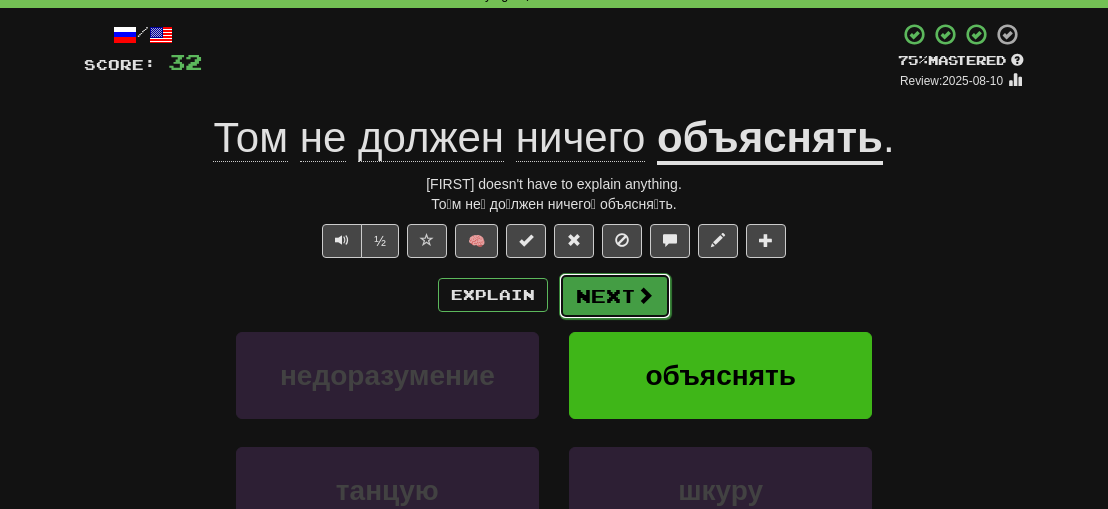click on "Next" at bounding box center [615, 296] 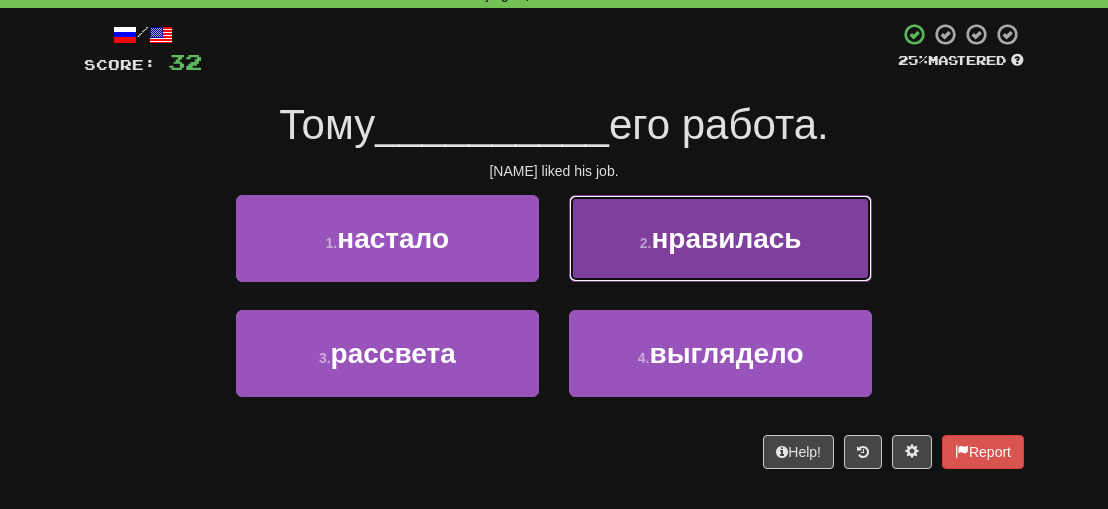 click on "нравилась" at bounding box center [726, 238] 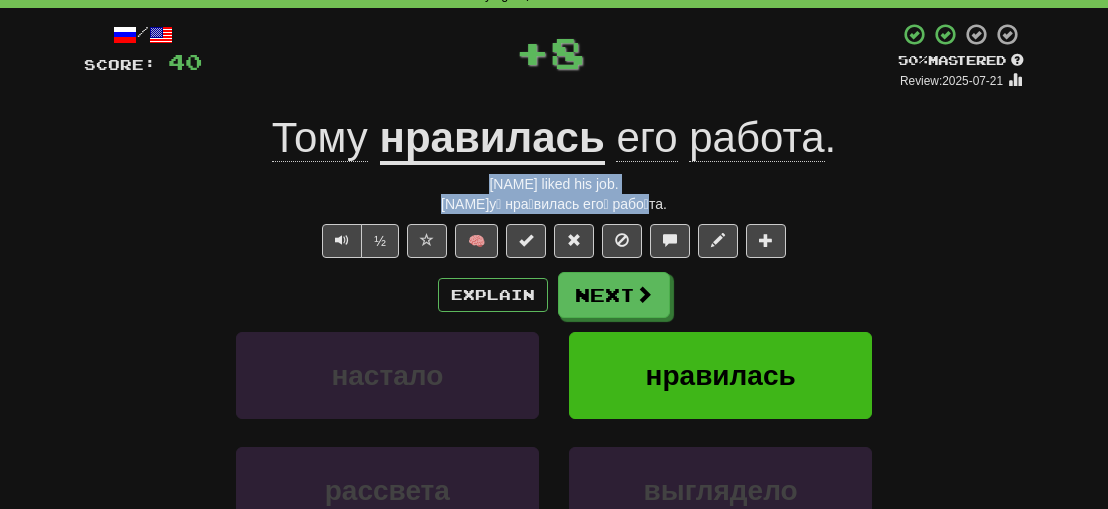drag, startPoint x: 670, startPoint y: 201, endPoint x: 463, endPoint y: 186, distance: 207.54277 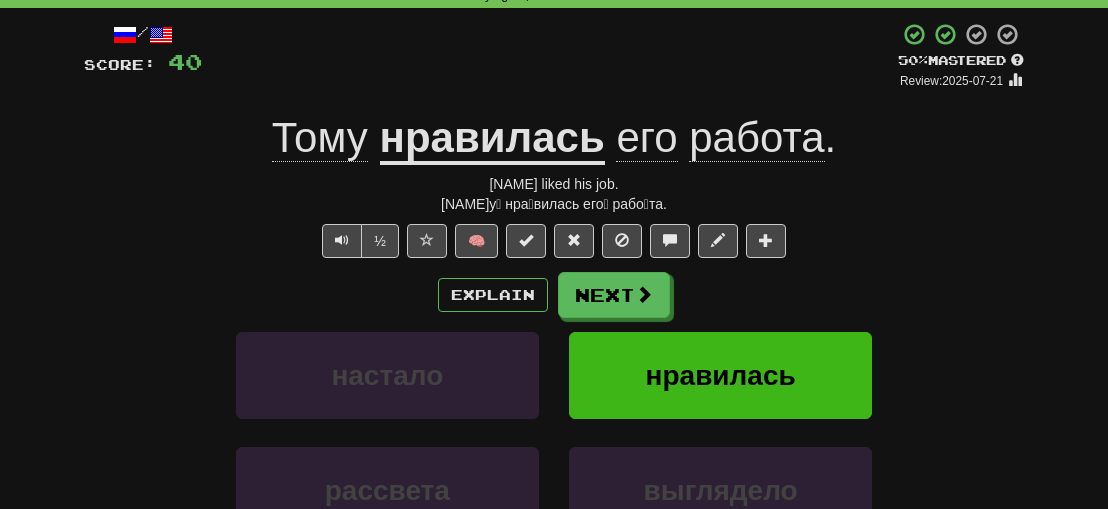click on "Explain Next" at bounding box center [554, 295] 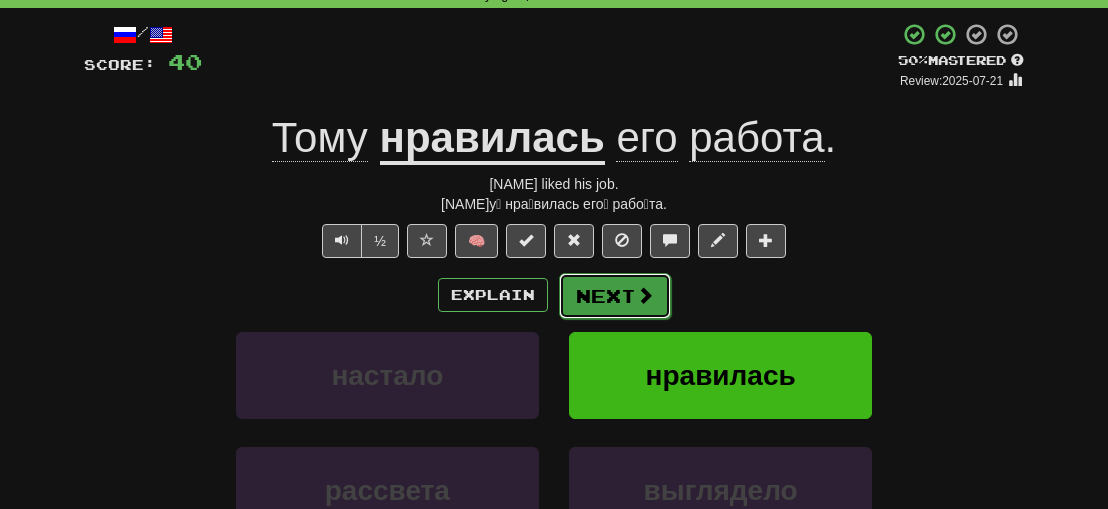 click on "Next" at bounding box center (615, 296) 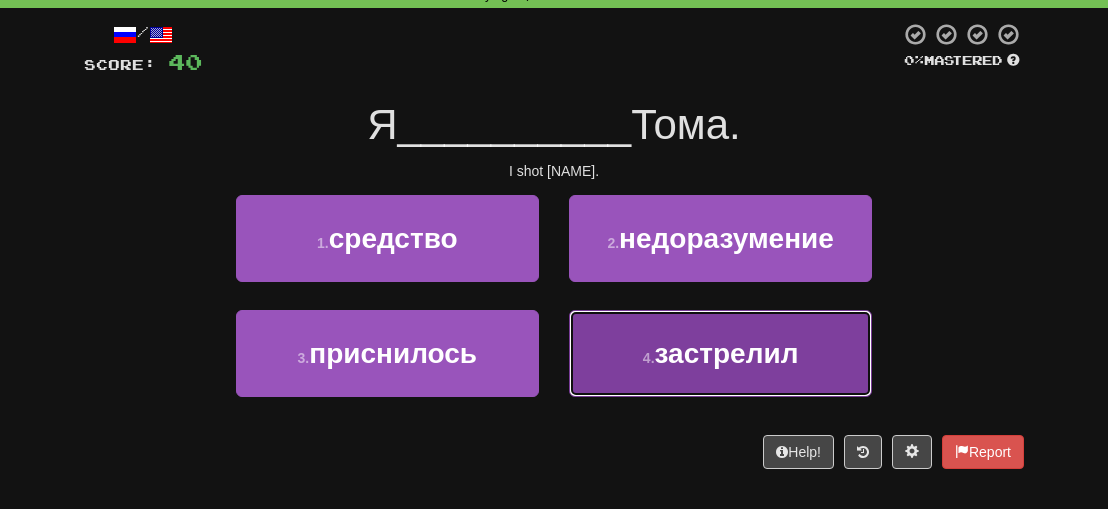 click on "застрелил" at bounding box center [727, 353] 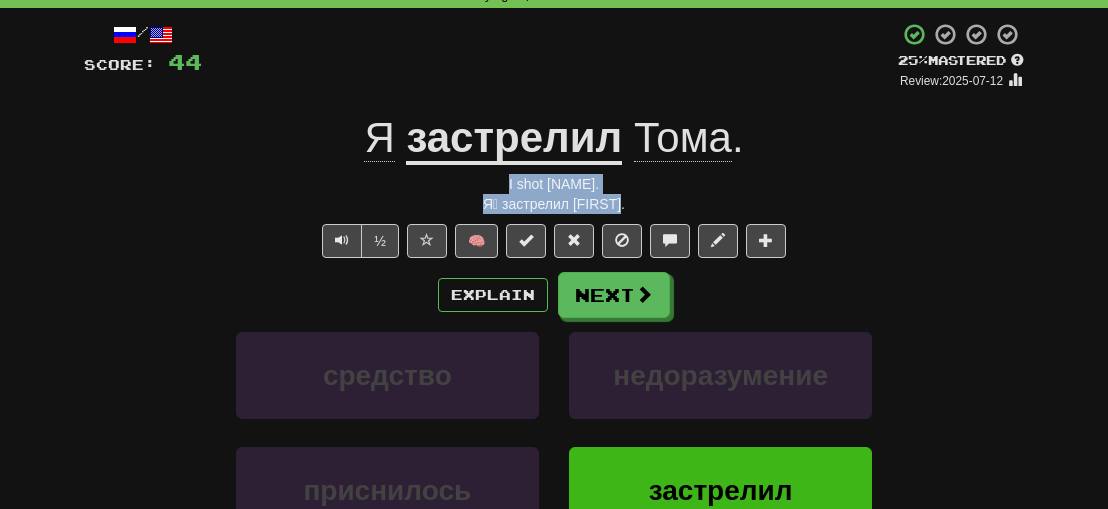 drag, startPoint x: 647, startPoint y: 209, endPoint x: 484, endPoint y: 180, distance: 165.55966 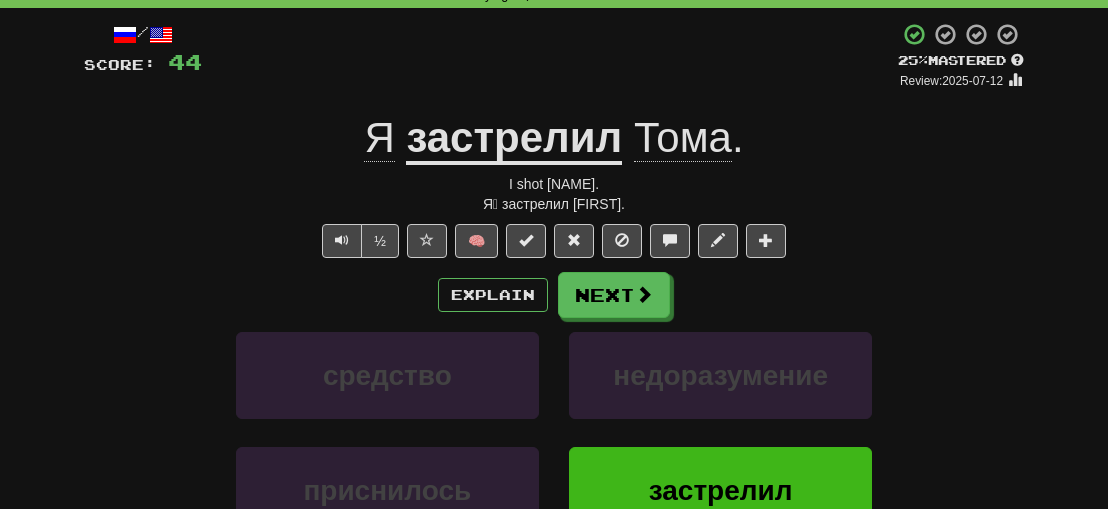 click on "/  Score:   44 + 4 25 %  Mastered Review:  2025-07-12 Я   застрелил   [NAME] . I shot Tom. Я́ застрели́л [NAME]. ½ 🧠 Explain Next средство недоразумение приснилось застрелил Learn more: средство недоразумение приснилось застрелил  Help!  Report Sentence Source" at bounding box center (554, 345) 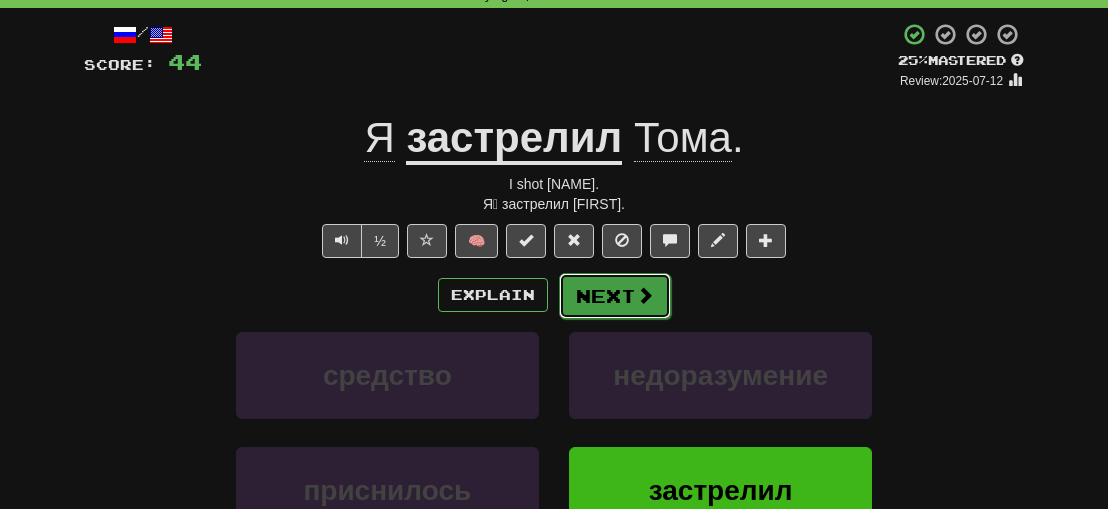 click on "Next" at bounding box center (615, 296) 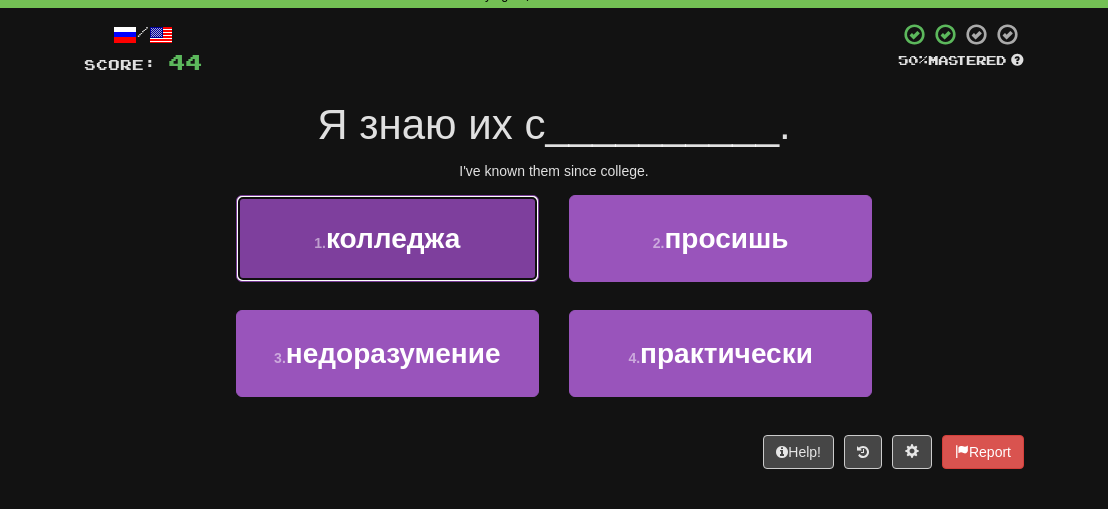 click on "колледжа" at bounding box center [393, 238] 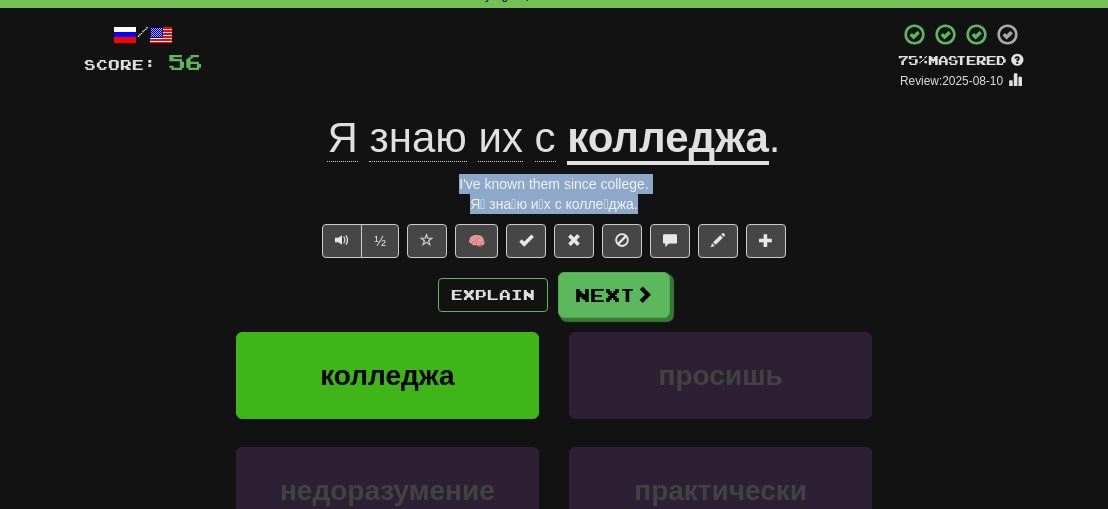 drag, startPoint x: 660, startPoint y: 211, endPoint x: 352, endPoint y: 183, distance: 309.2701 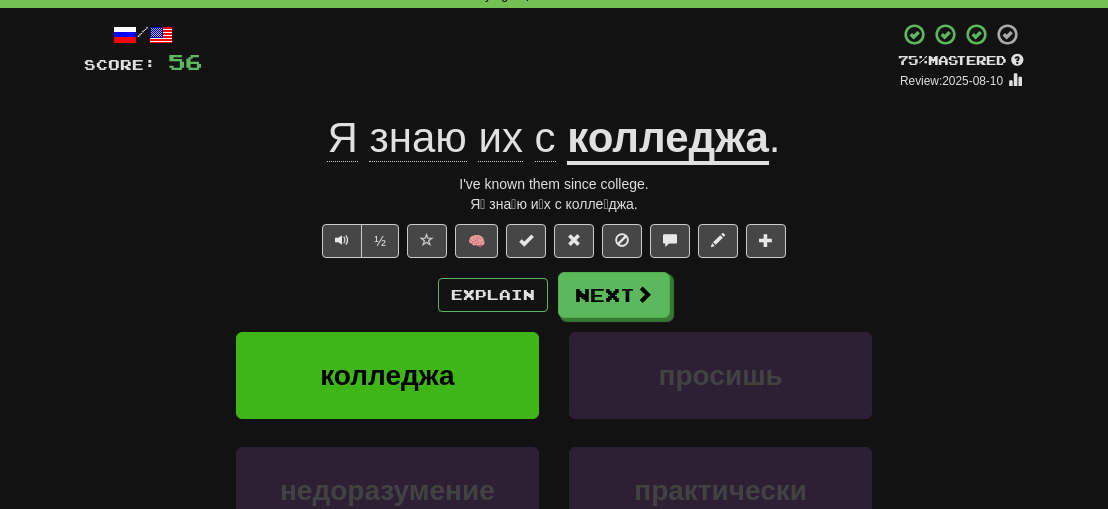click on "Explain Next" at bounding box center (554, 295) 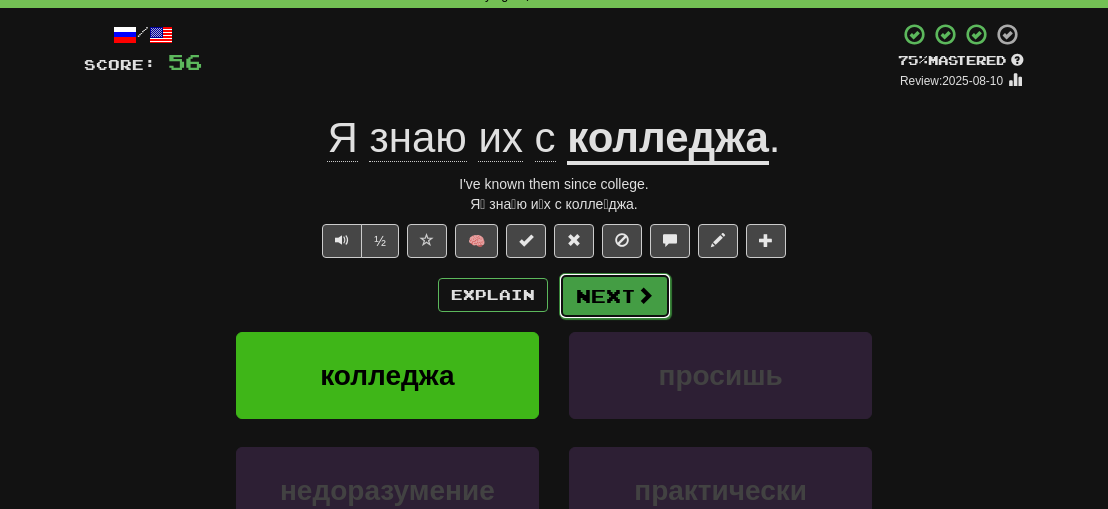 click on "Next" at bounding box center (615, 296) 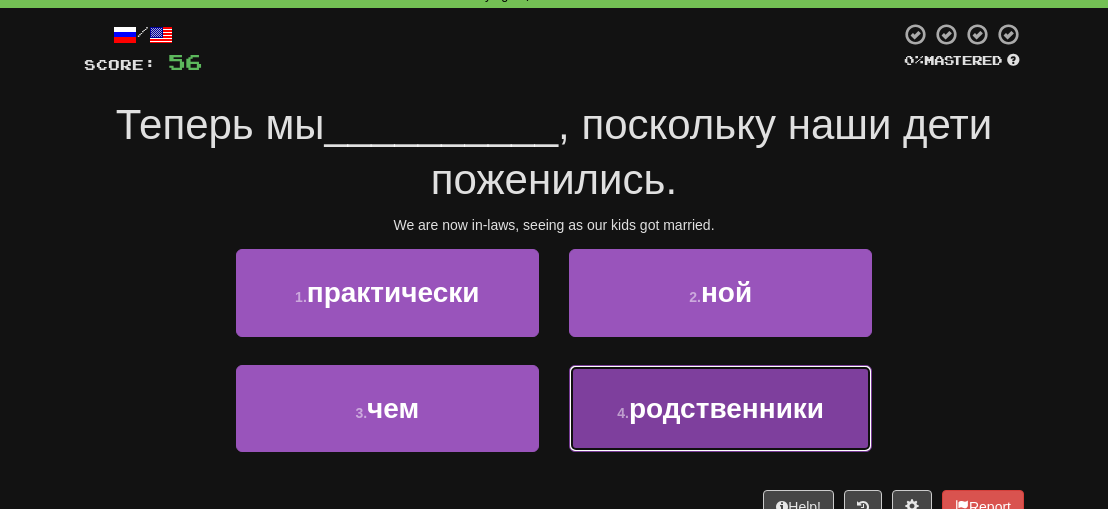 click on "родственники" at bounding box center (726, 408) 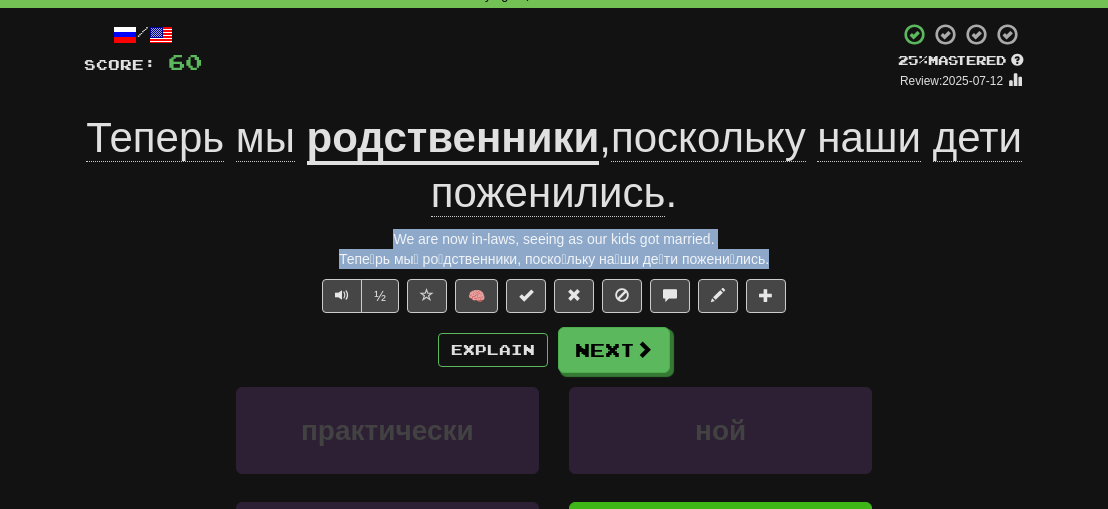 drag, startPoint x: 772, startPoint y: 260, endPoint x: 382, endPoint y: 232, distance: 391.00385 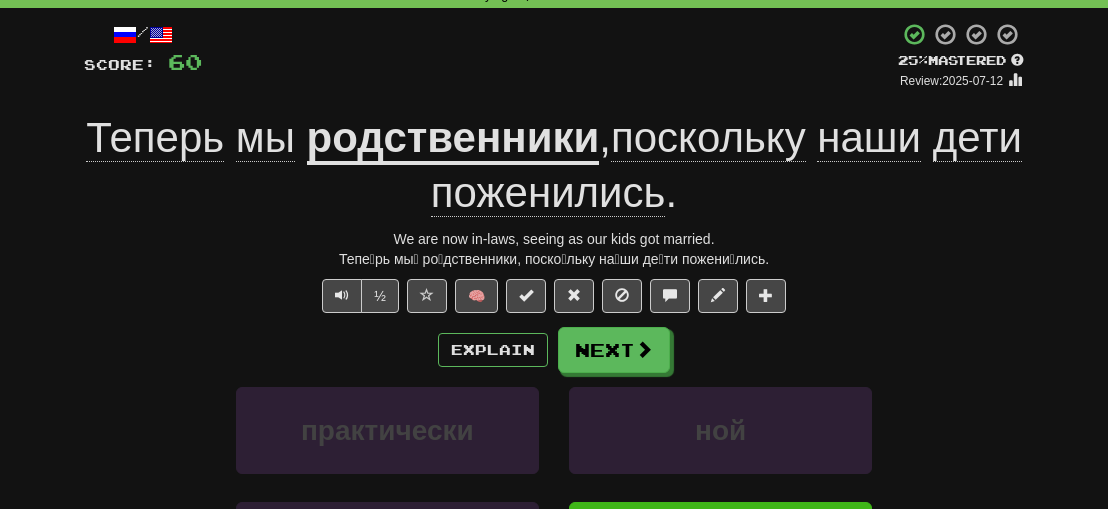 click on "½ 🧠" at bounding box center (554, 296) 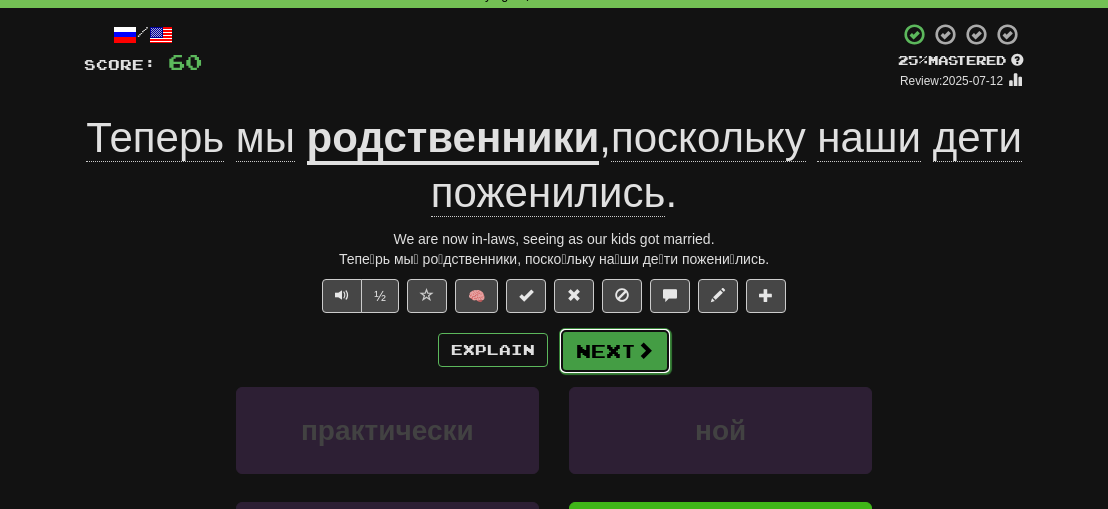 click on "Next" at bounding box center (615, 351) 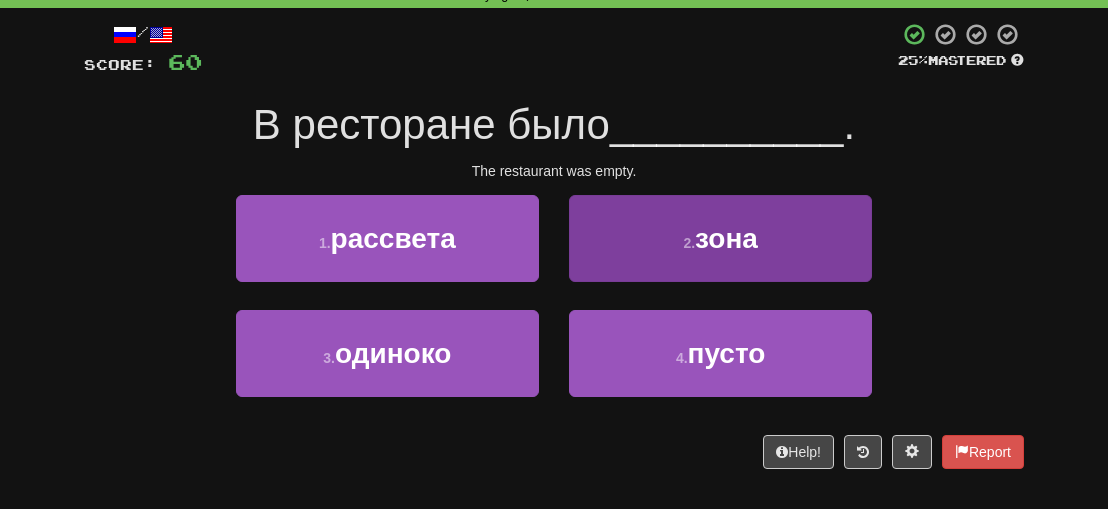 scroll, scrollTop: 0, scrollLeft: 0, axis: both 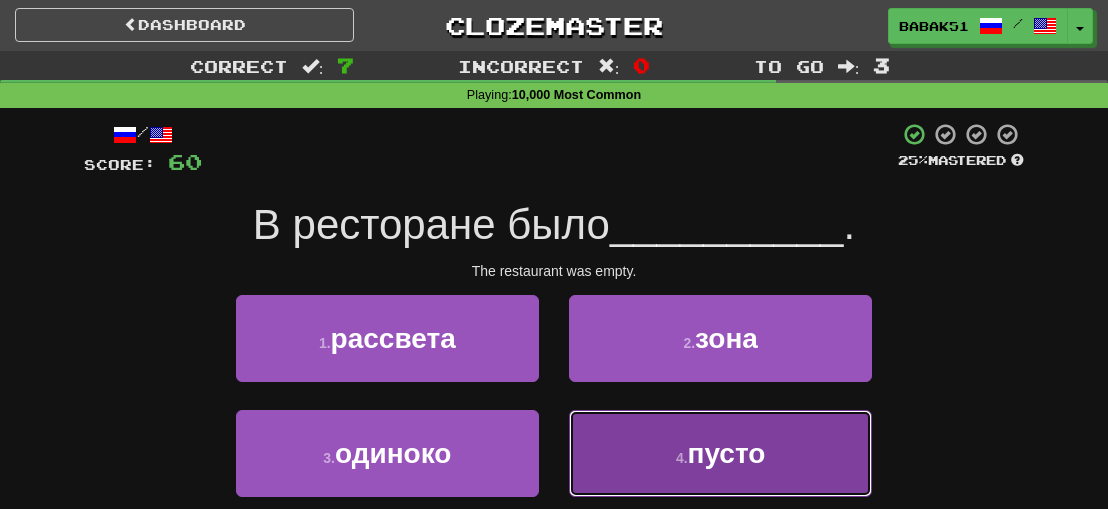 click on "пусто" at bounding box center (727, 453) 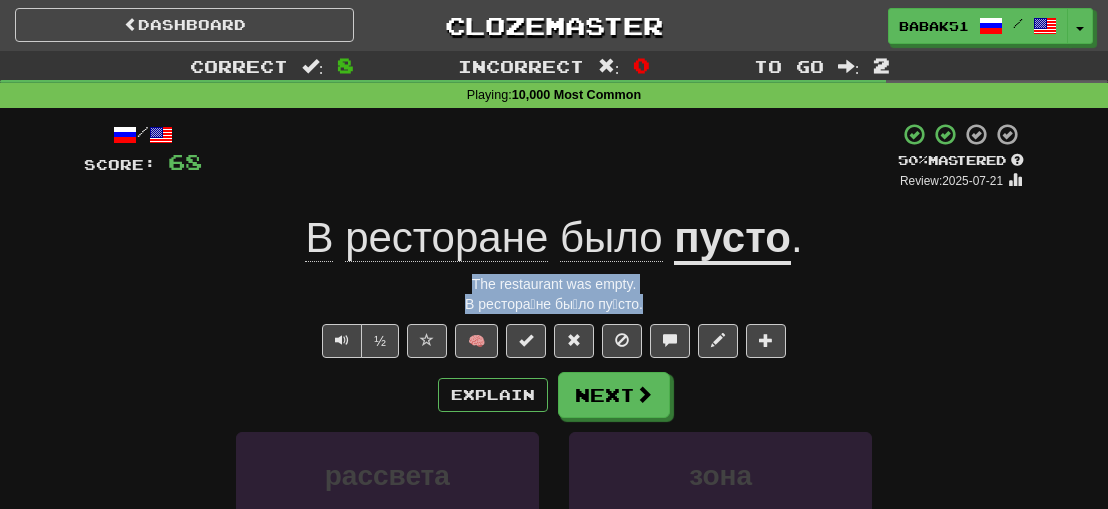 drag, startPoint x: 662, startPoint y: 303, endPoint x: 449, endPoint y: 291, distance: 213.33775 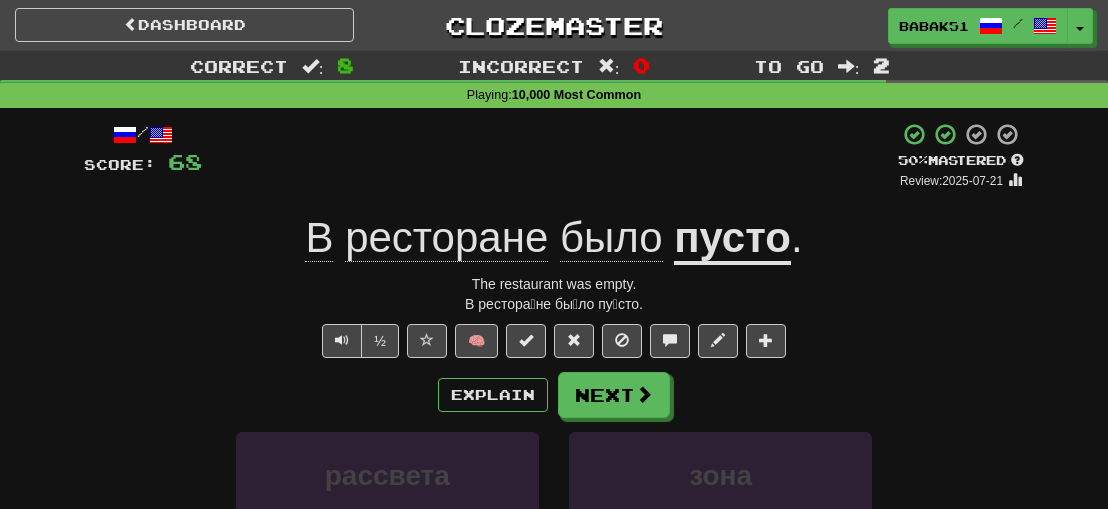click on "½ 🧠" at bounding box center [554, 341] 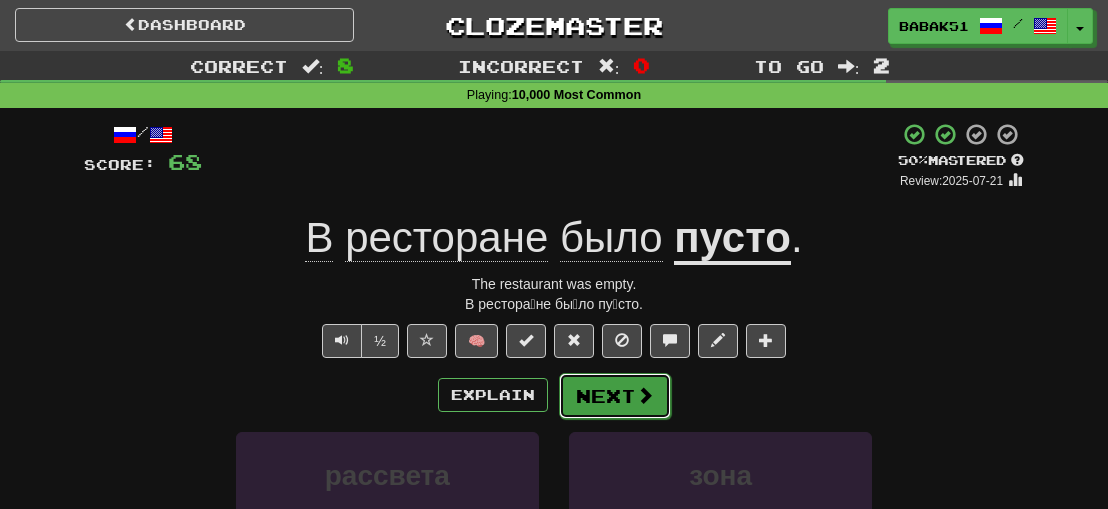 click on "Next" at bounding box center [615, 396] 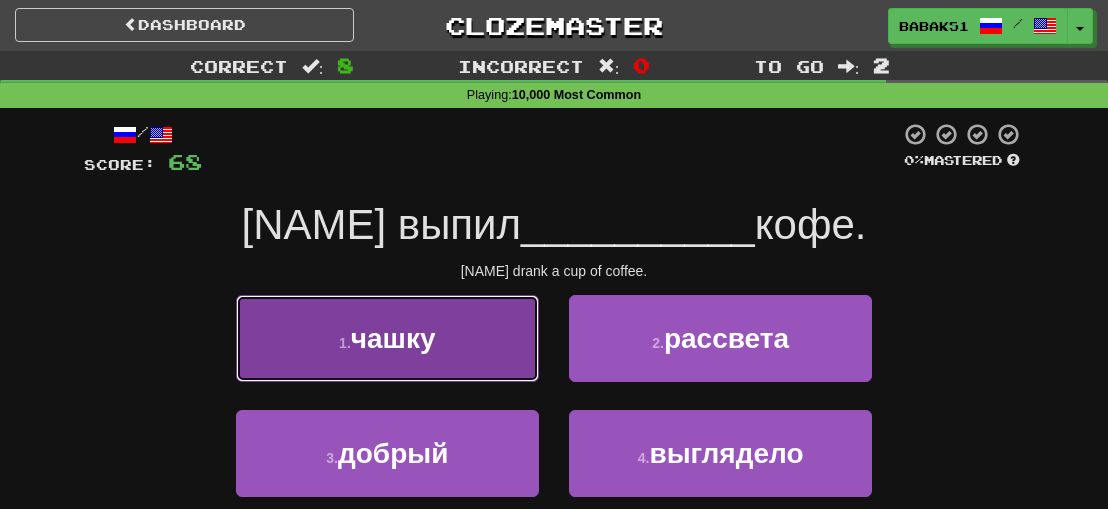 click on "чашку" at bounding box center (393, 338) 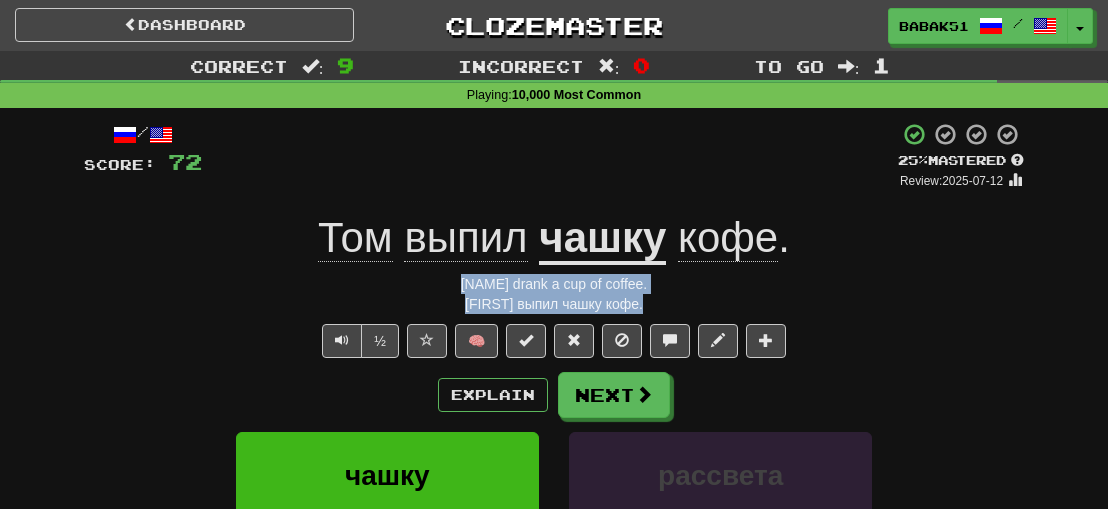 drag, startPoint x: 649, startPoint y: 305, endPoint x: 471, endPoint y: 284, distance: 179.23448 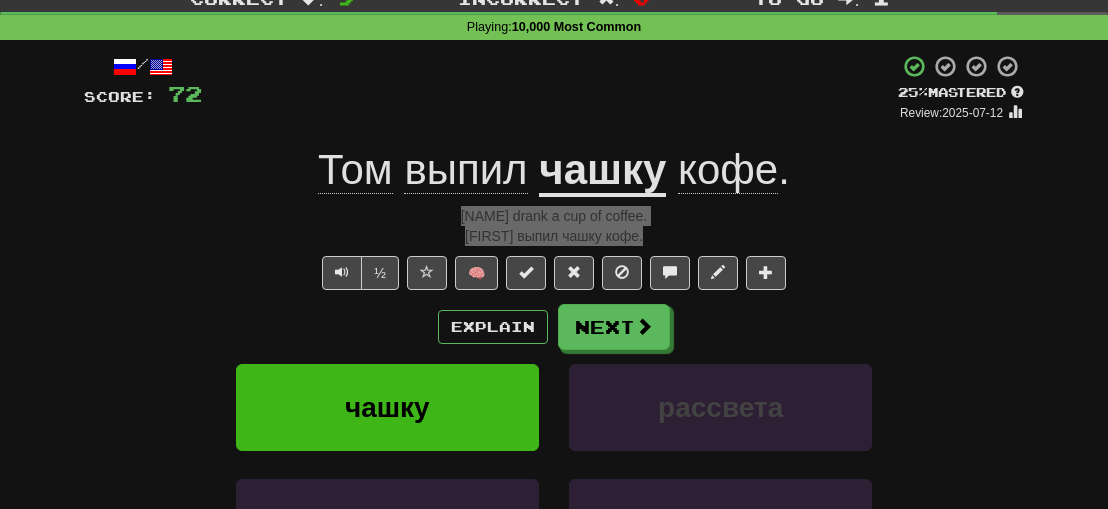 scroll, scrollTop: 100, scrollLeft: 0, axis: vertical 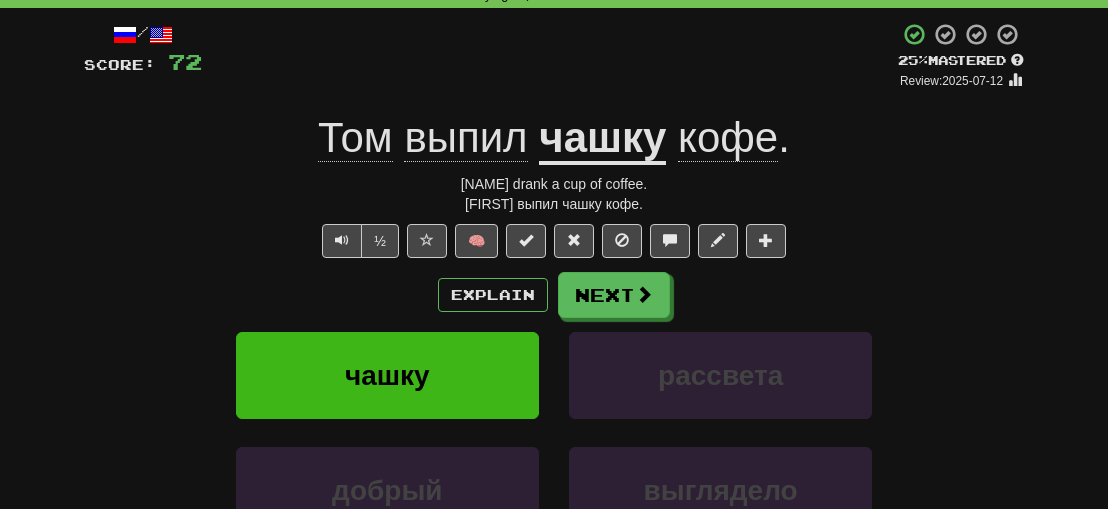 click on "½ 🧠" at bounding box center [554, 241] 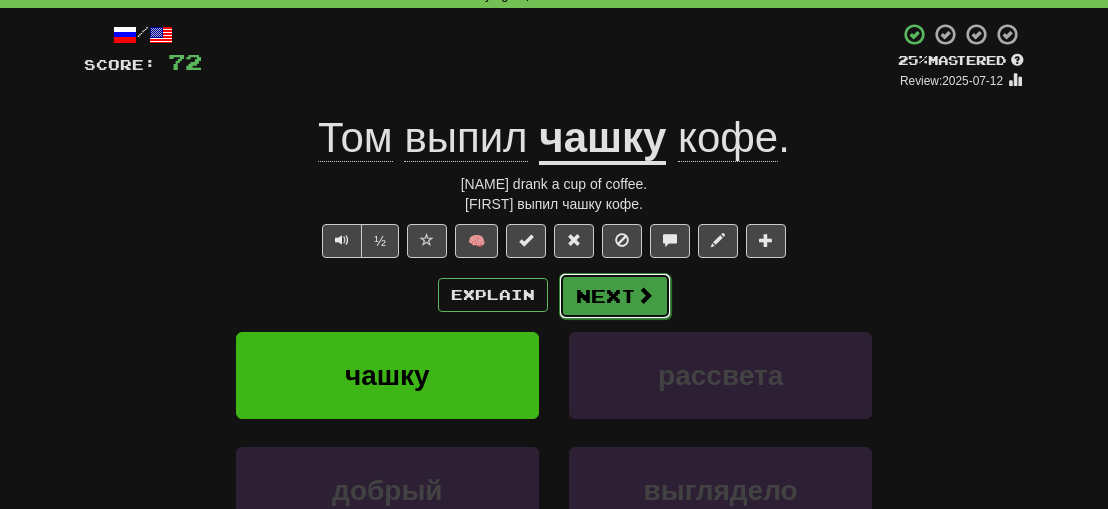 click on "Next" at bounding box center (615, 296) 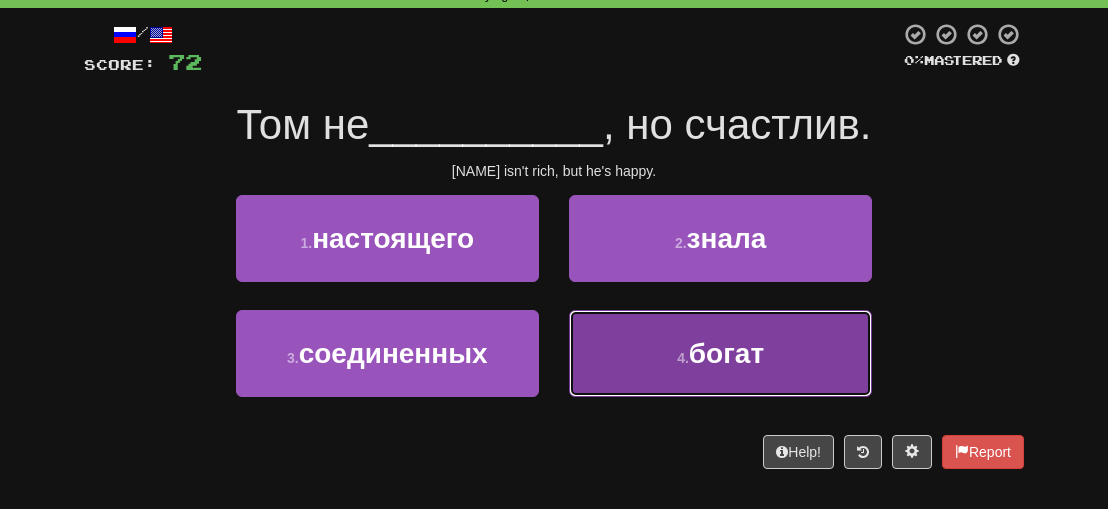 click on "4 .  богат" at bounding box center (720, 353) 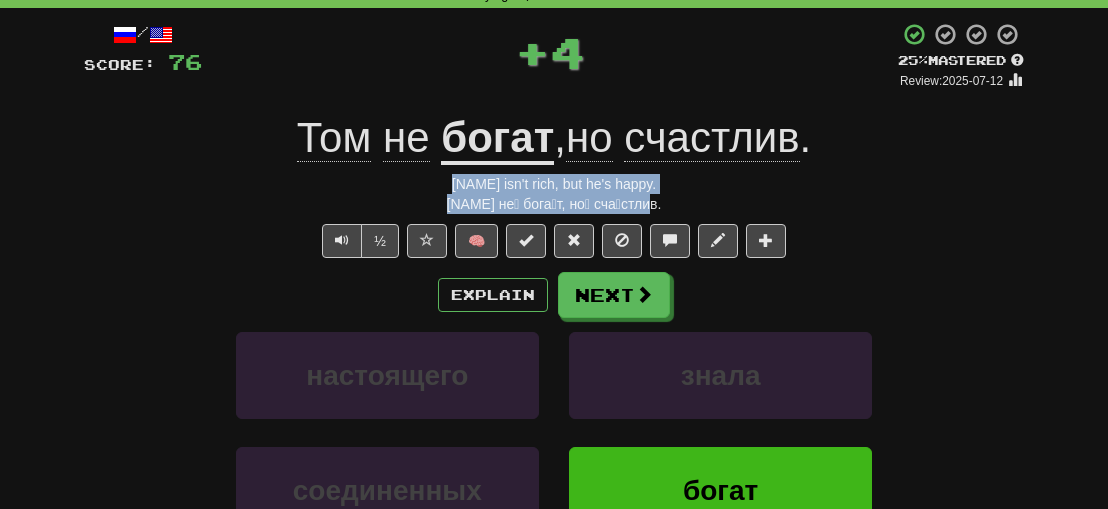 drag, startPoint x: 665, startPoint y: 201, endPoint x: 405, endPoint y: 181, distance: 260.7681 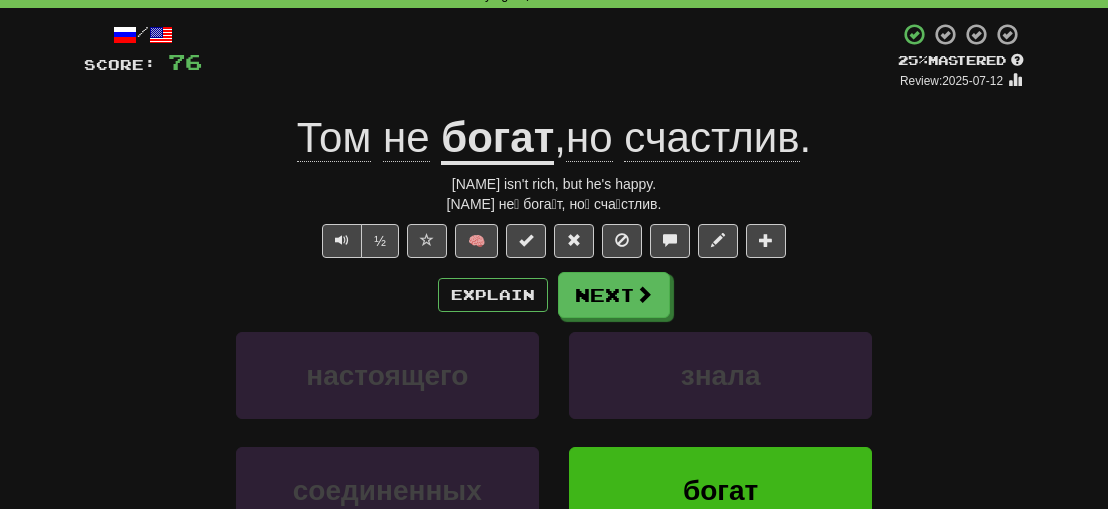 click on "Explain Next" at bounding box center (554, 295) 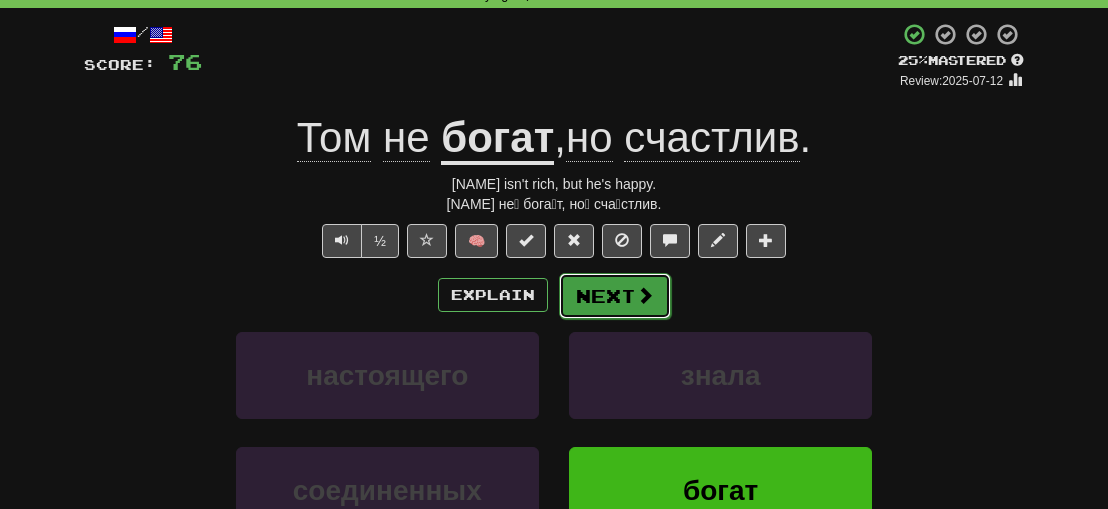 click on "Next" at bounding box center [615, 296] 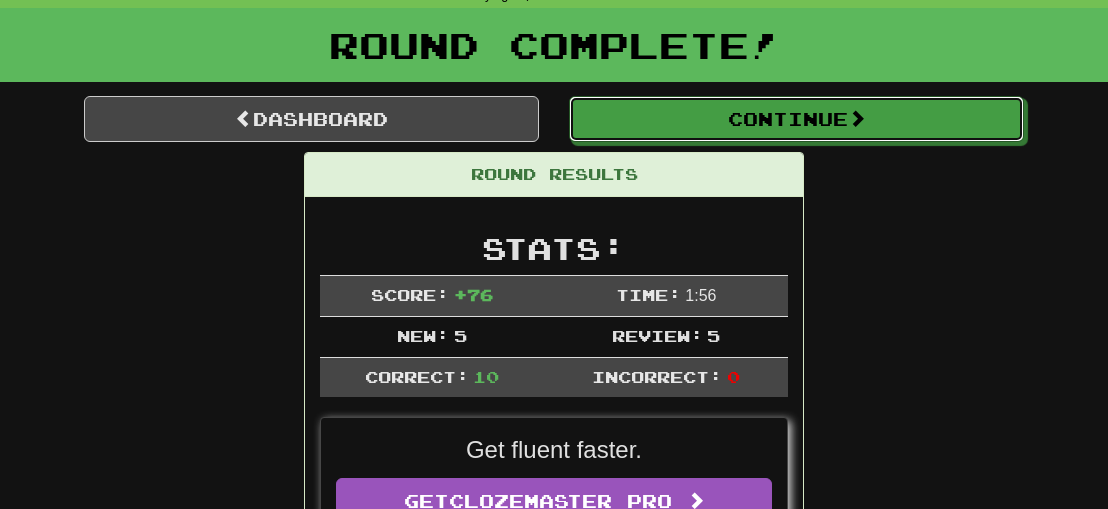 drag, startPoint x: 778, startPoint y: 115, endPoint x: 792, endPoint y: 119, distance: 14.56022 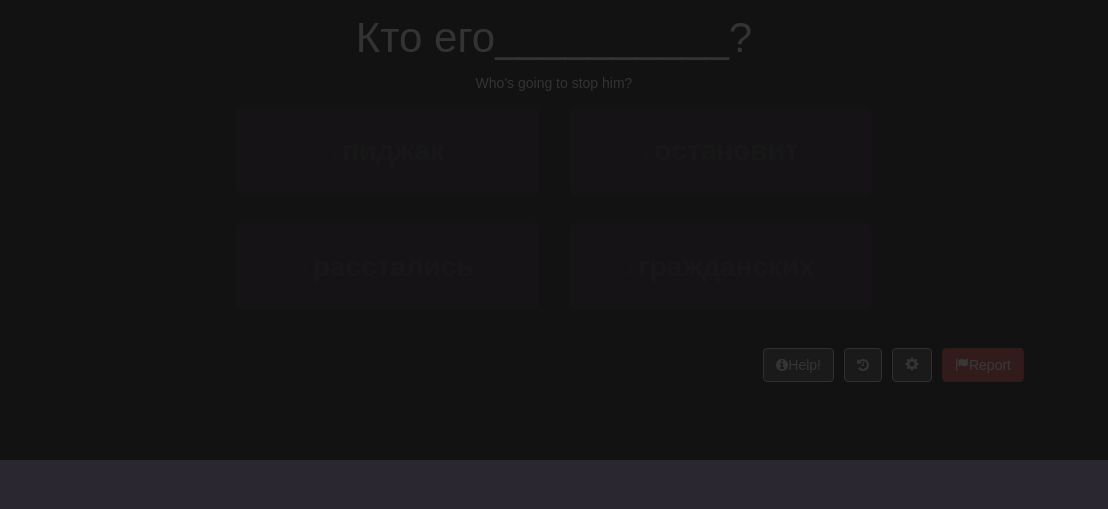 scroll, scrollTop: 100, scrollLeft: 0, axis: vertical 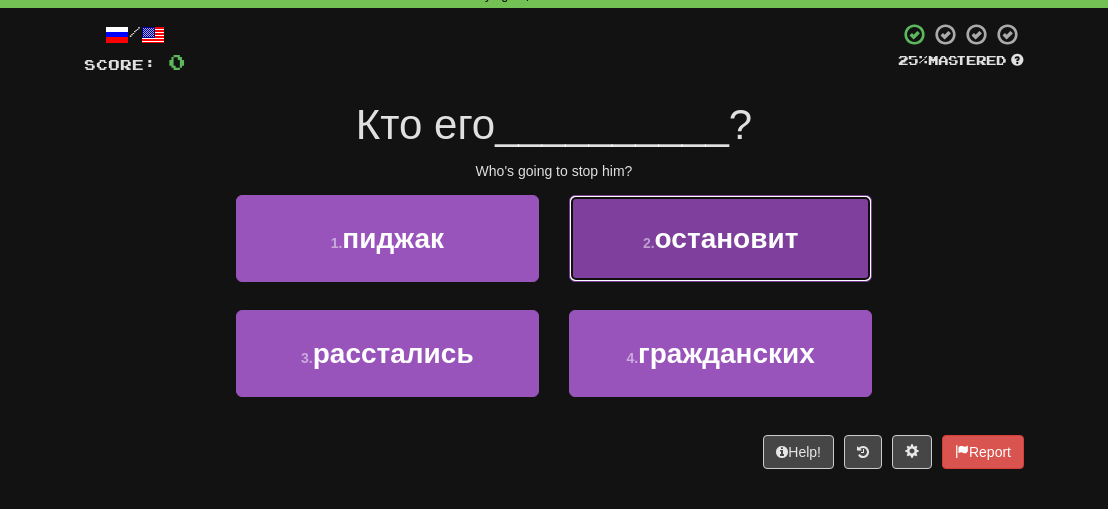 click on "остановит" at bounding box center [727, 238] 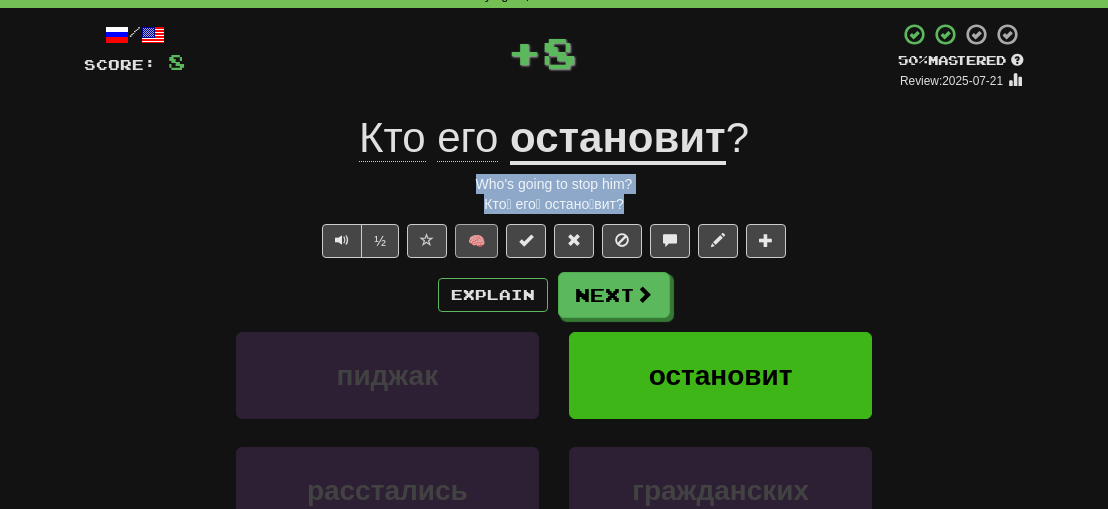 drag, startPoint x: 636, startPoint y: 199, endPoint x: 490, endPoint y: 233, distance: 149.90663 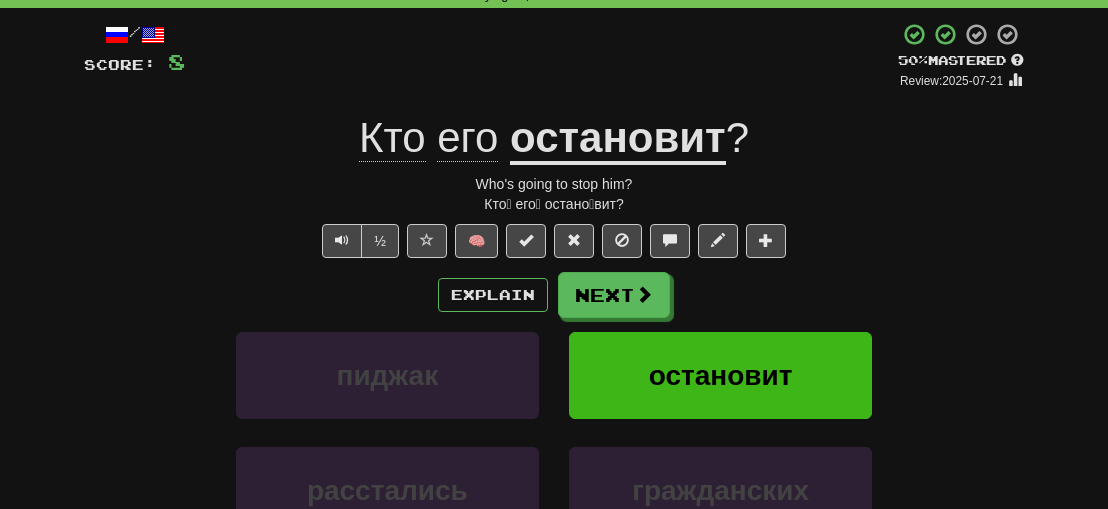 click on "Explain Next" at bounding box center [554, 295] 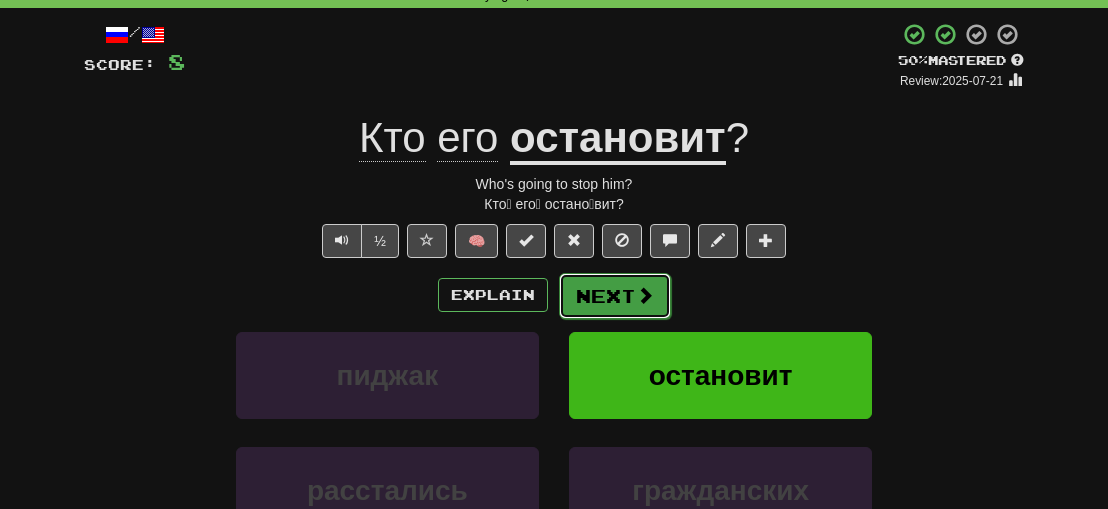click on "Next" at bounding box center (615, 296) 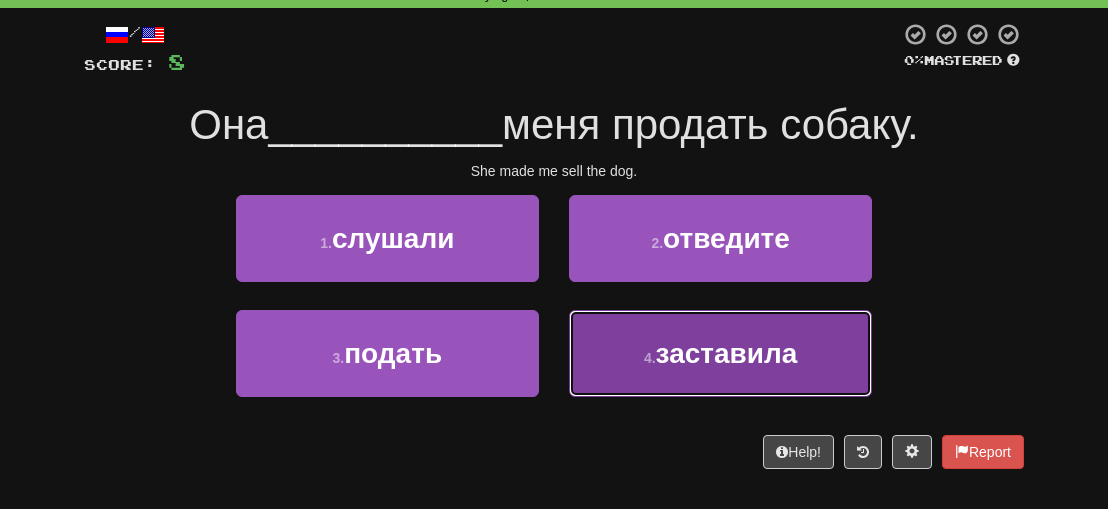 click on "заставила" at bounding box center [727, 353] 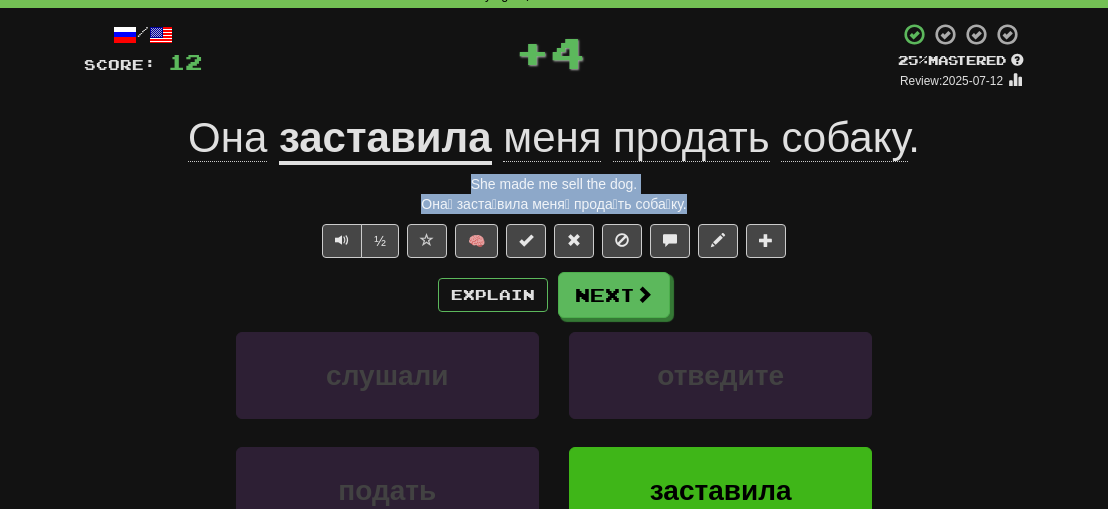 drag, startPoint x: 698, startPoint y: 200, endPoint x: 456, endPoint y: 173, distance: 243.50154 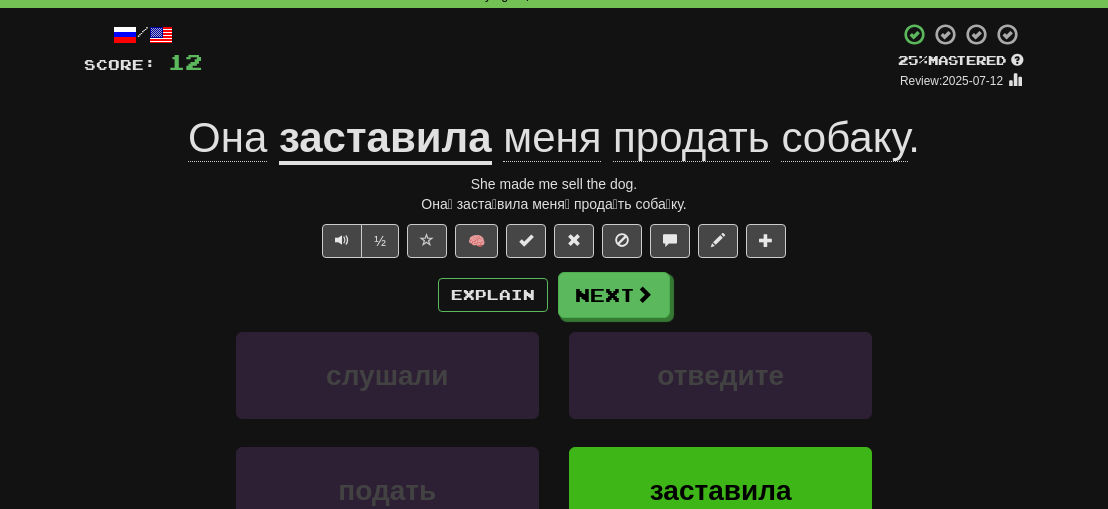 click on "Explain Next" at bounding box center [554, 295] 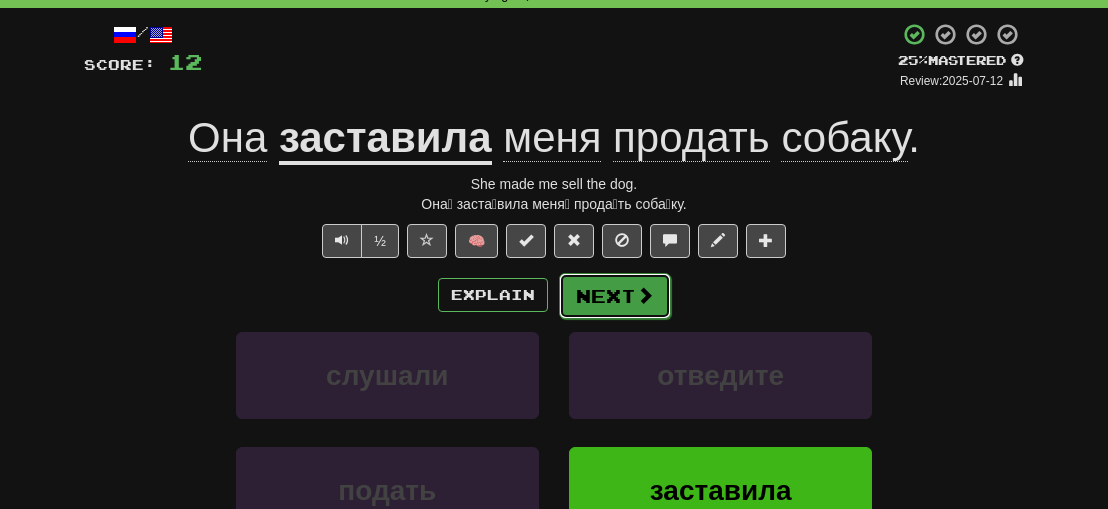 click on "Next" at bounding box center (615, 296) 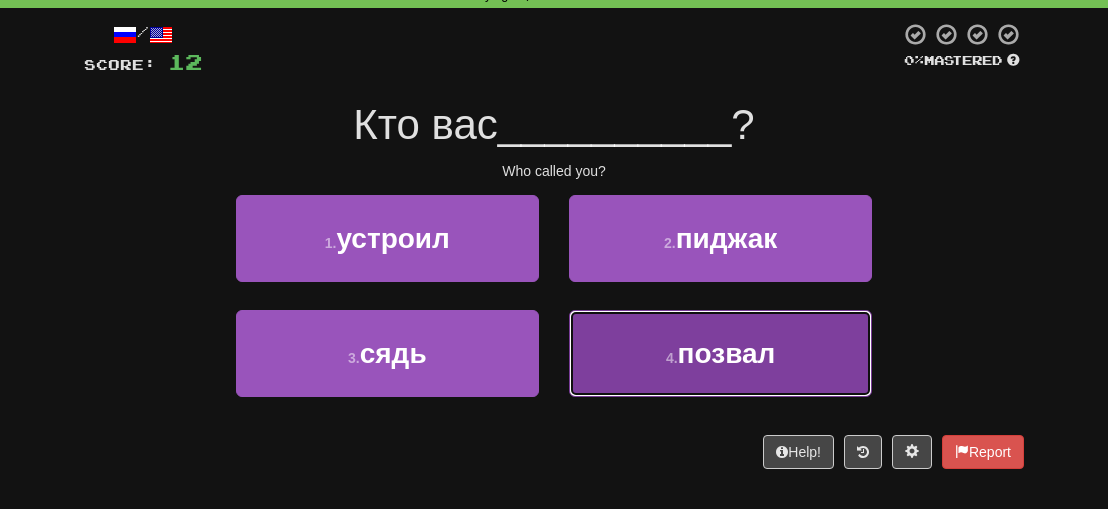 click on "4 .  позвал" at bounding box center (720, 353) 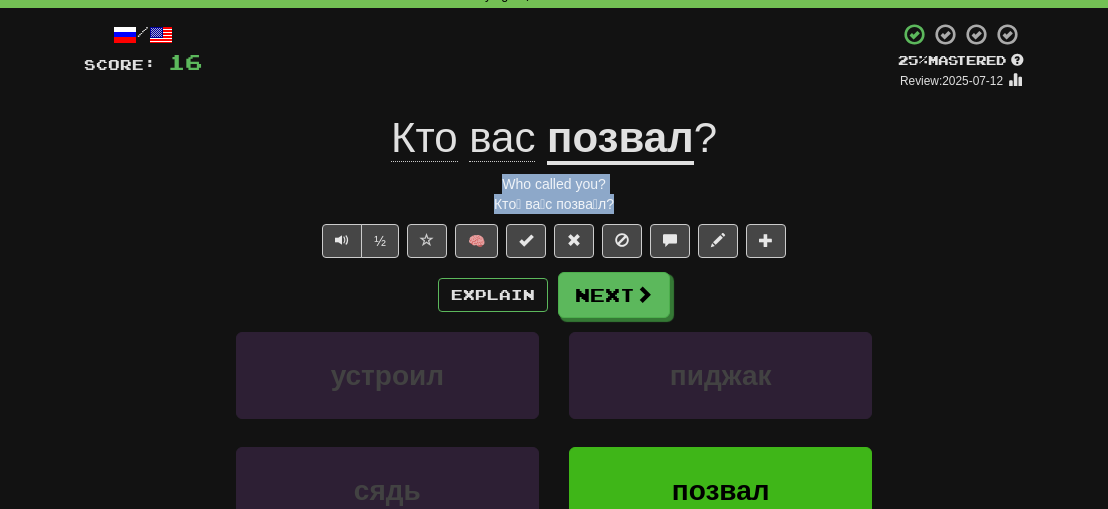 drag, startPoint x: 621, startPoint y: 213, endPoint x: 458, endPoint y: 177, distance: 166.92813 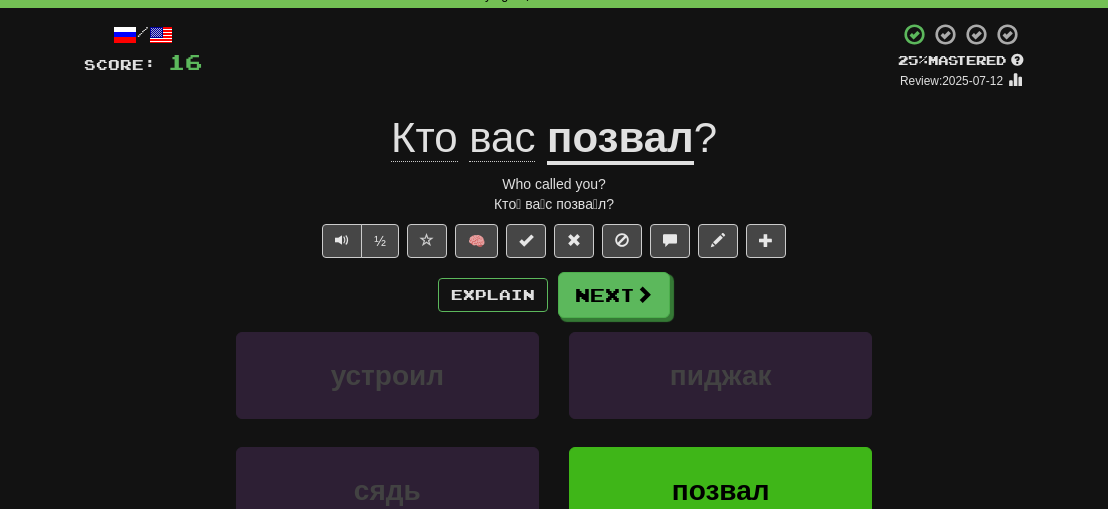 click on "/  Score:   16 + 4 25 %  Mastered Review:  2025-07-12 Кто   вас   позвал ? Who called you? Кто́ ва́с позва́л? ½ 🧠 Explain Next устроил пиджак сядь позвал Learn more: устроил пиджак сядь позвал  Help!  Report Sentence Source" at bounding box center (554, 345) 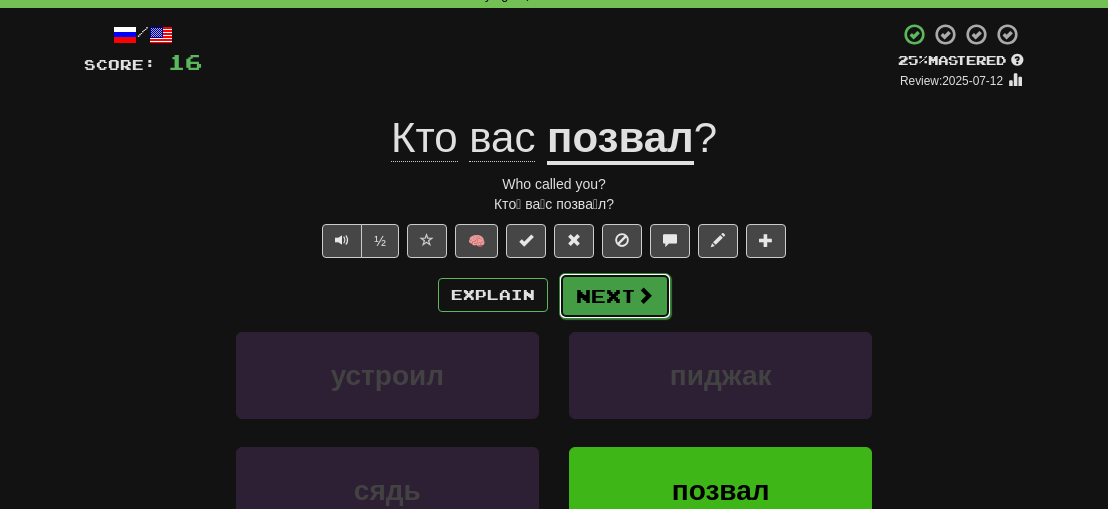 click on "Next" at bounding box center (615, 296) 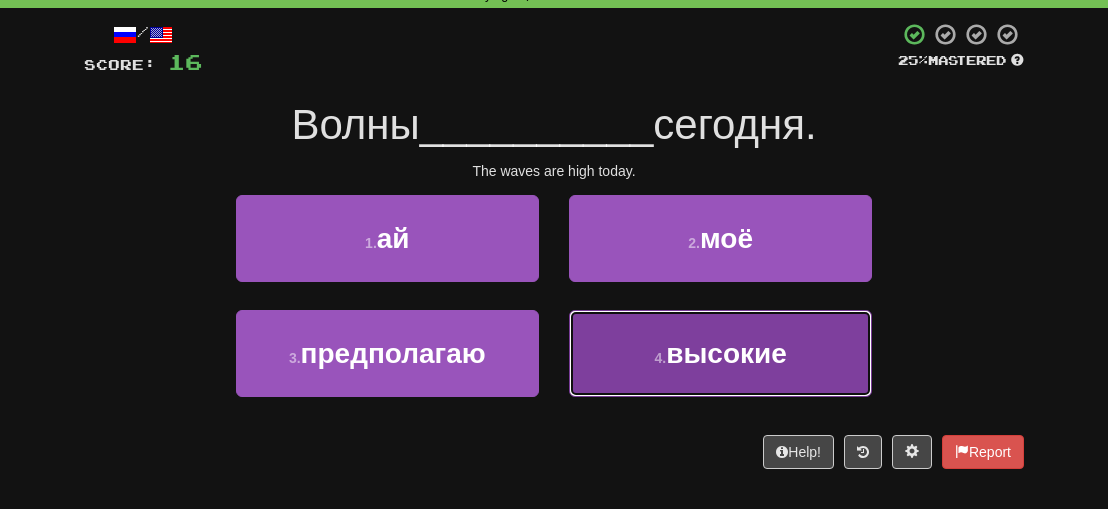 click on "высокие" at bounding box center [726, 353] 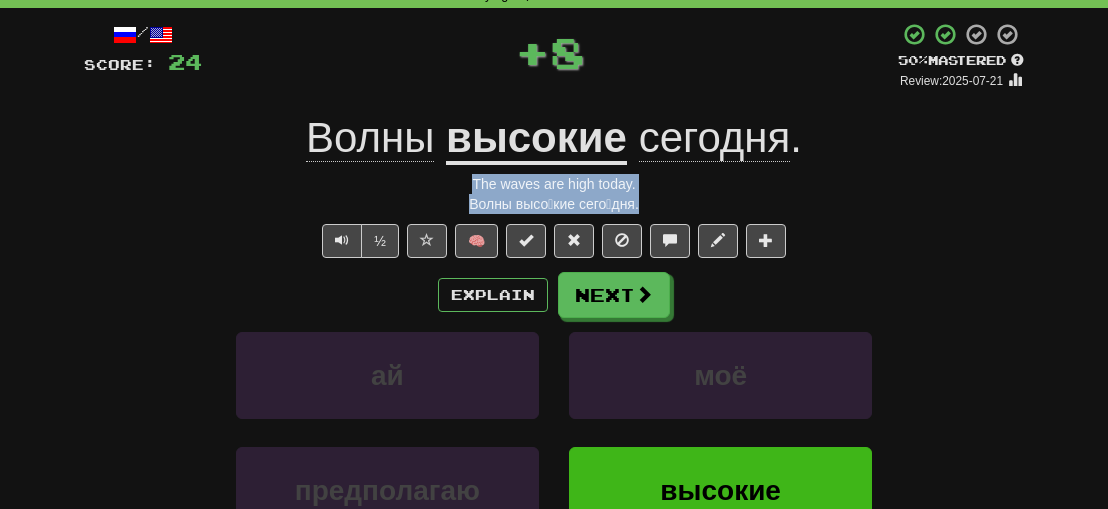 drag, startPoint x: 659, startPoint y: 208, endPoint x: 460, endPoint y: 181, distance: 200.8233 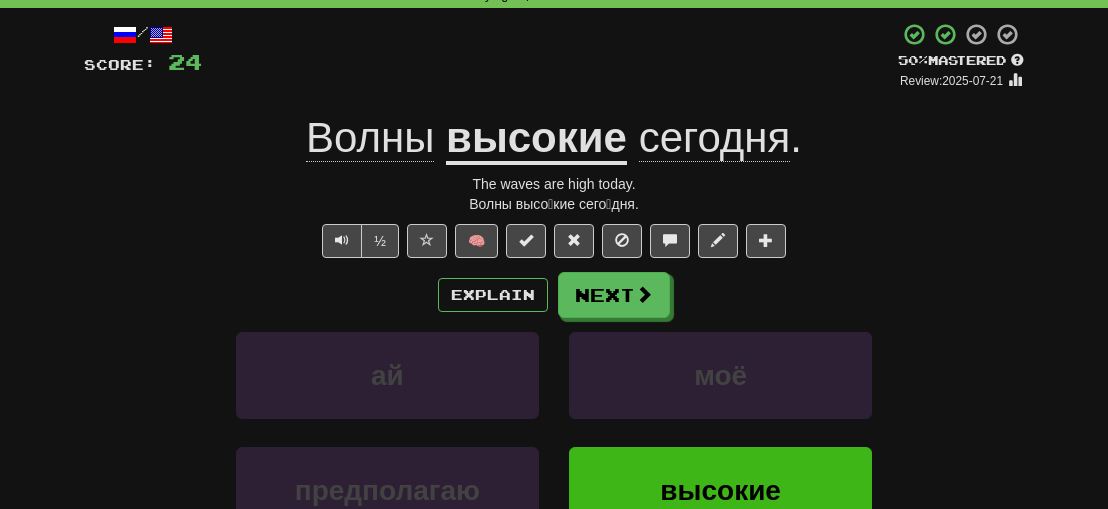 click on "½ 🧠" at bounding box center [554, 241] 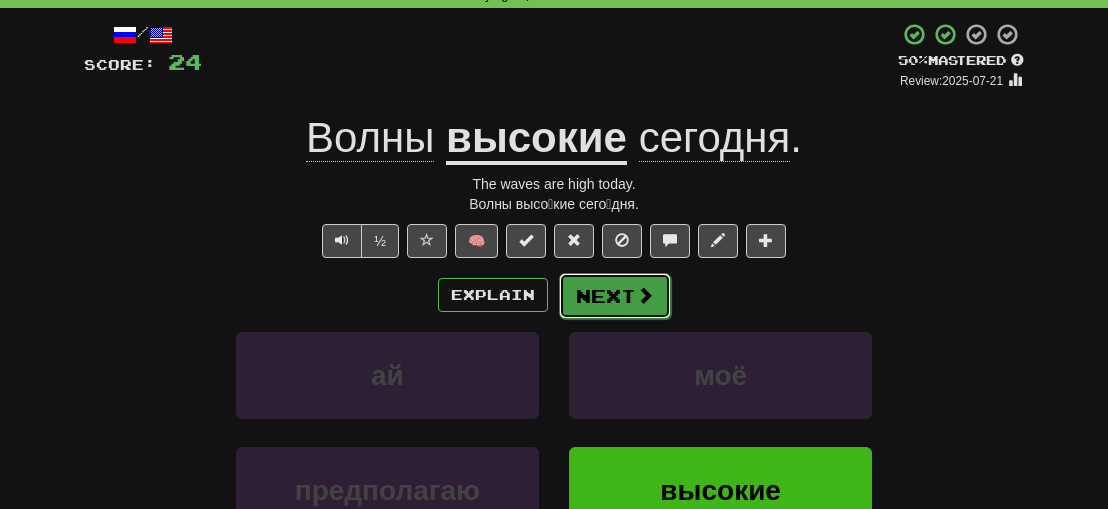 click on "Next" at bounding box center (615, 296) 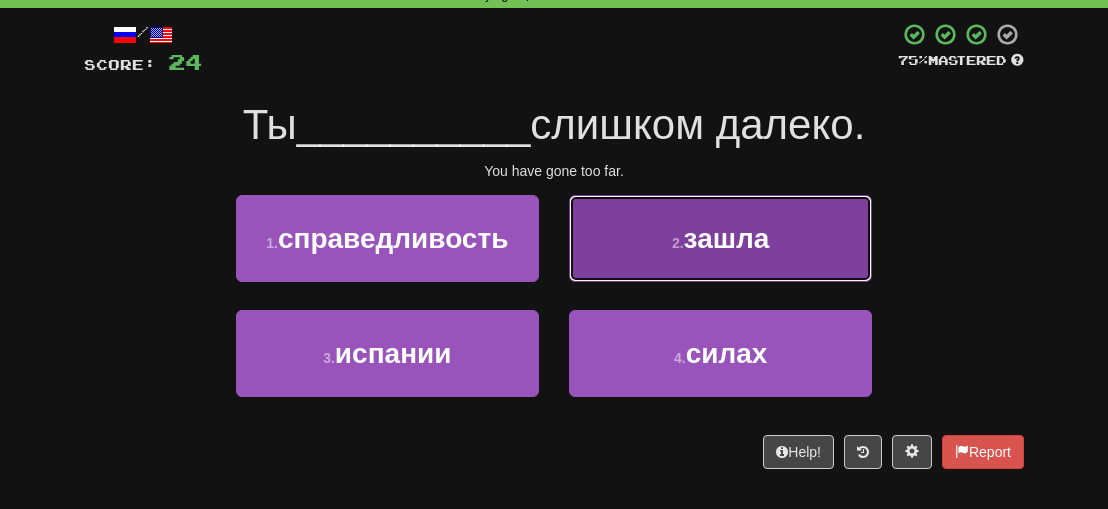 click on "зашла" at bounding box center [727, 238] 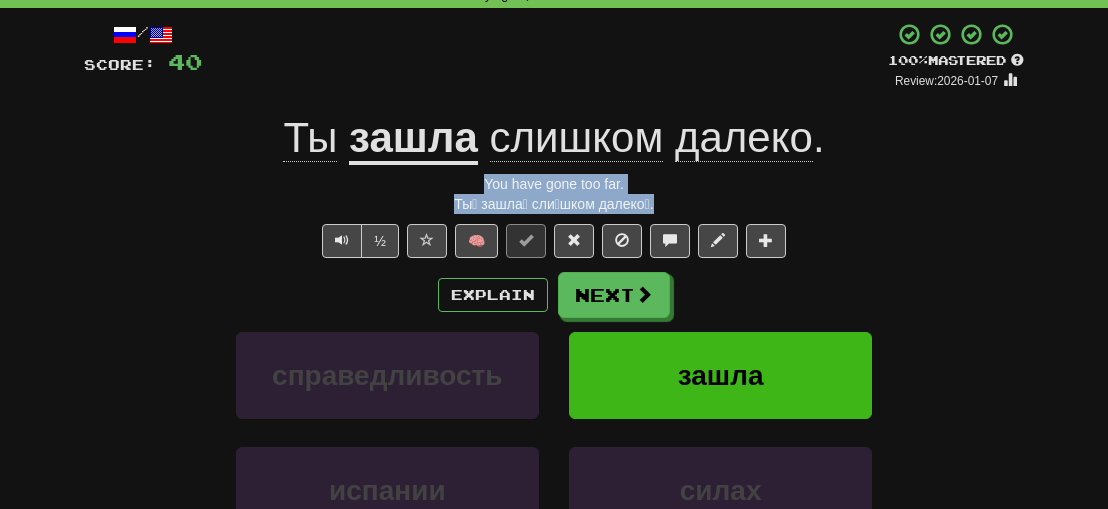 drag, startPoint x: 646, startPoint y: 207, endPoint x: 432, endPoint y: 186, distance: 215.02791 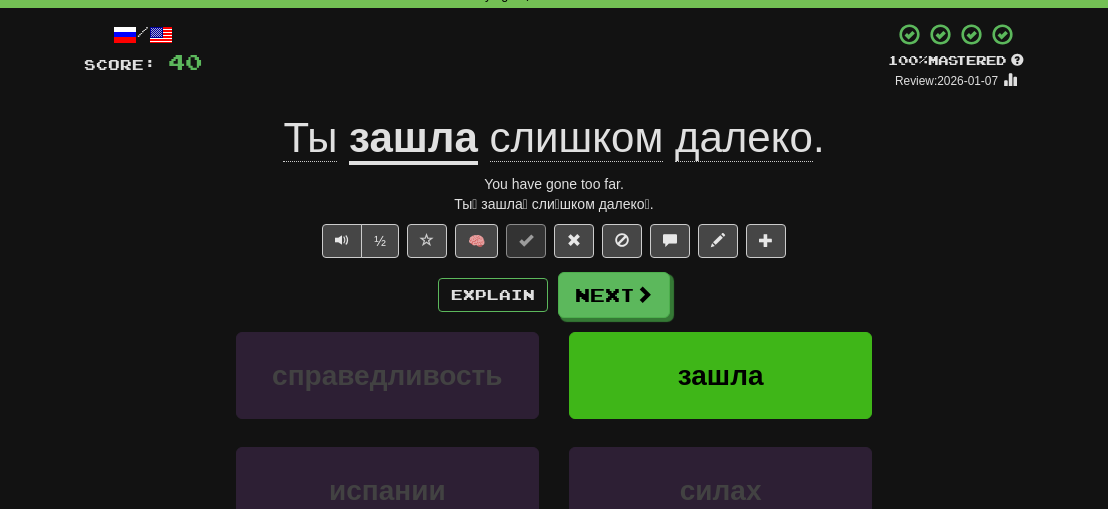 click on "Explain Next" at bounding box center (554, 295) 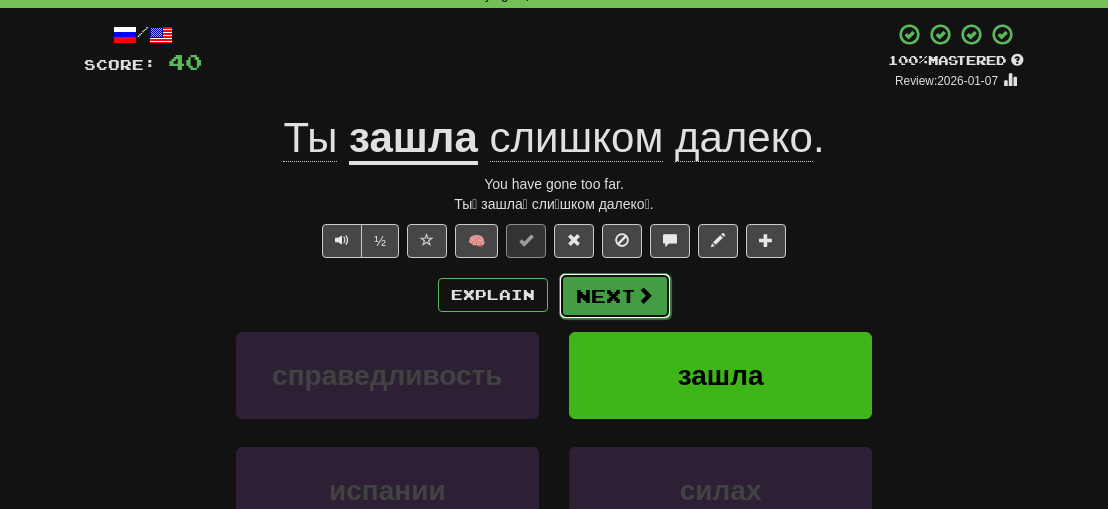 click at bounding box center [645, 295] 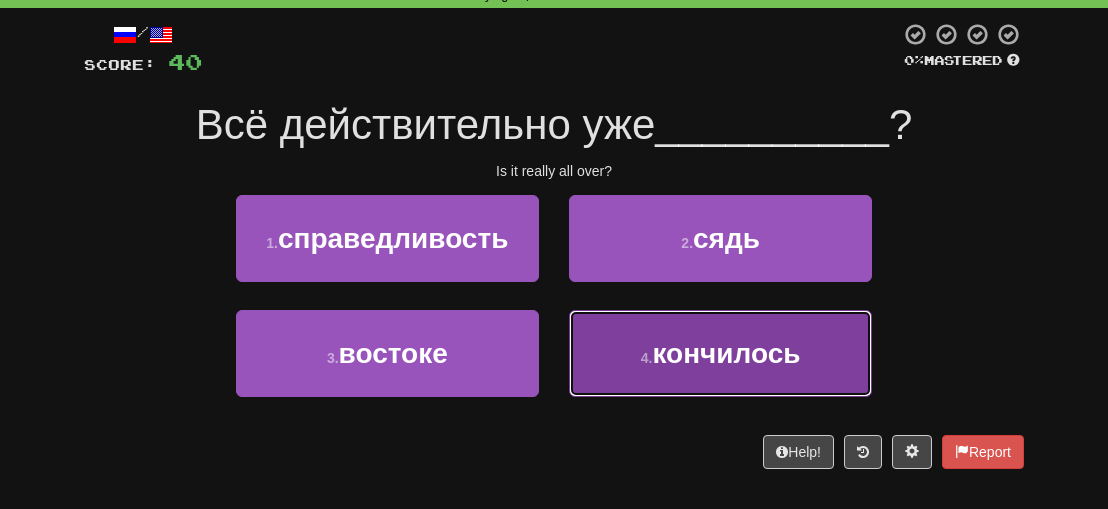 click on "4 .  кончилось" at bounding box center [720, 353] 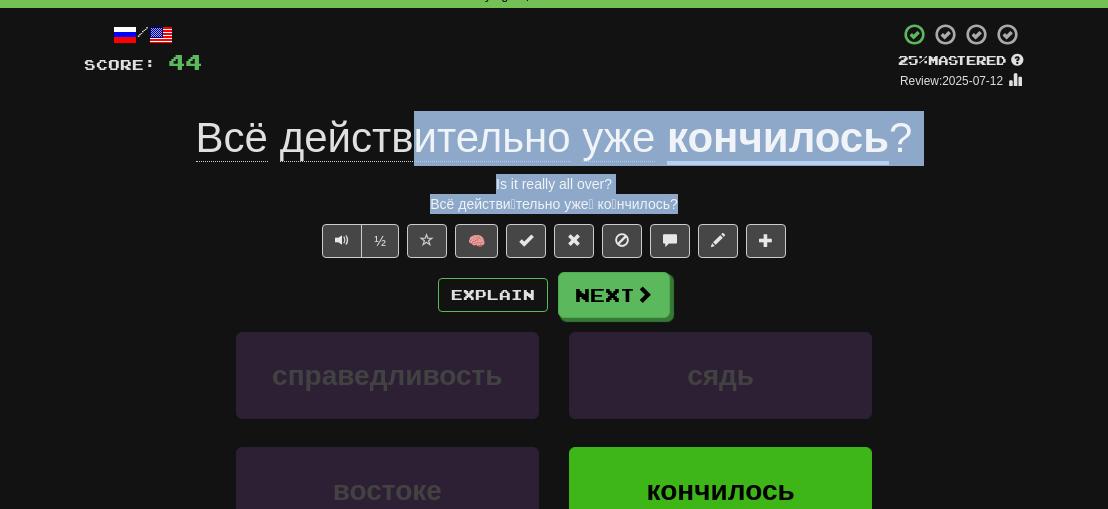 drag, startPoint x: 693, startPoint y: 210, endPoint x: 409, endPoint y: 163, distance: 287.86282 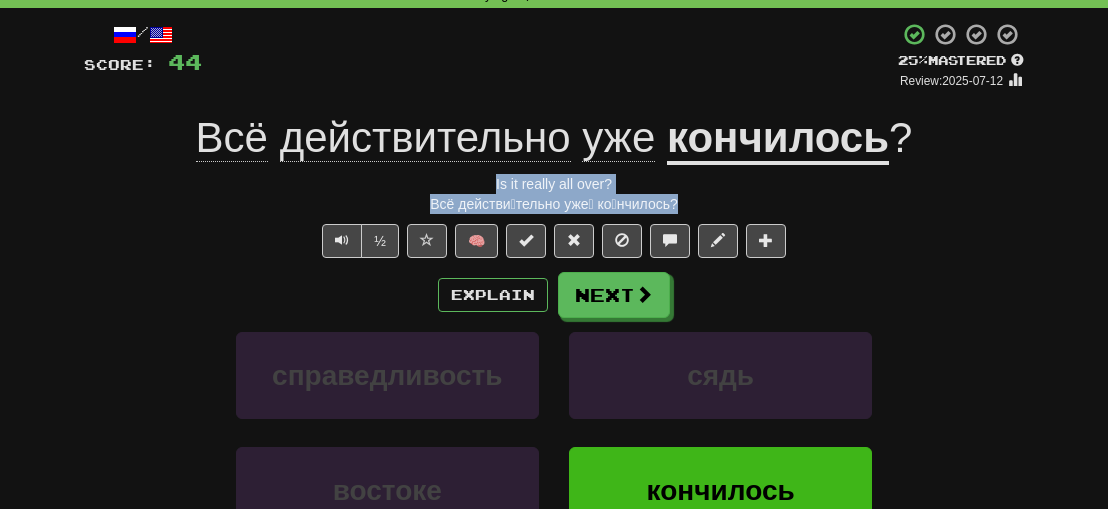 drag, startPoint x: 700, startPoint y: 207, endPoint x: 451, endPoint y: 187, distance: 249.80193 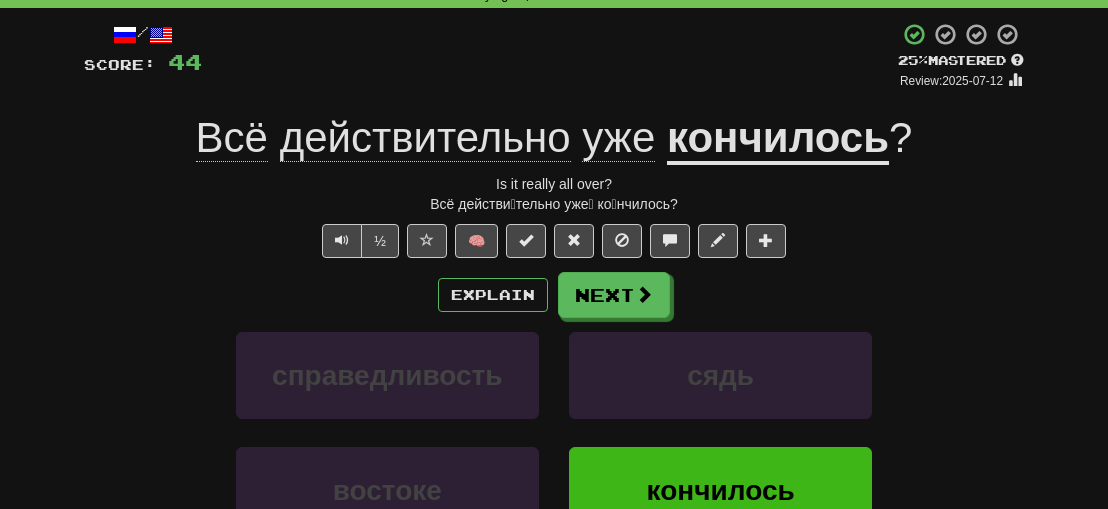 click on "Explain Next" at bounding box center (554, 295) 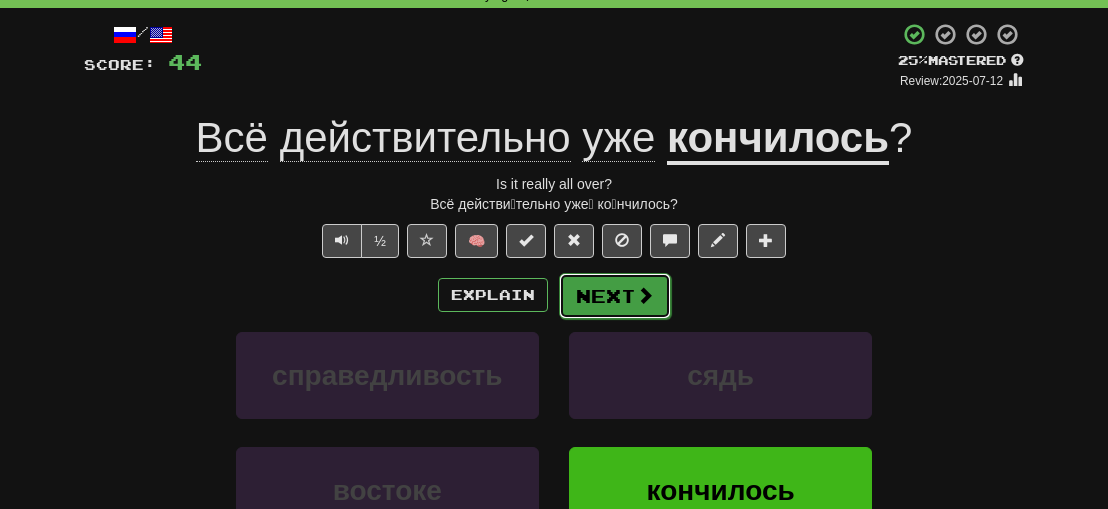 click on "Next" at bounding box center (615, 296) 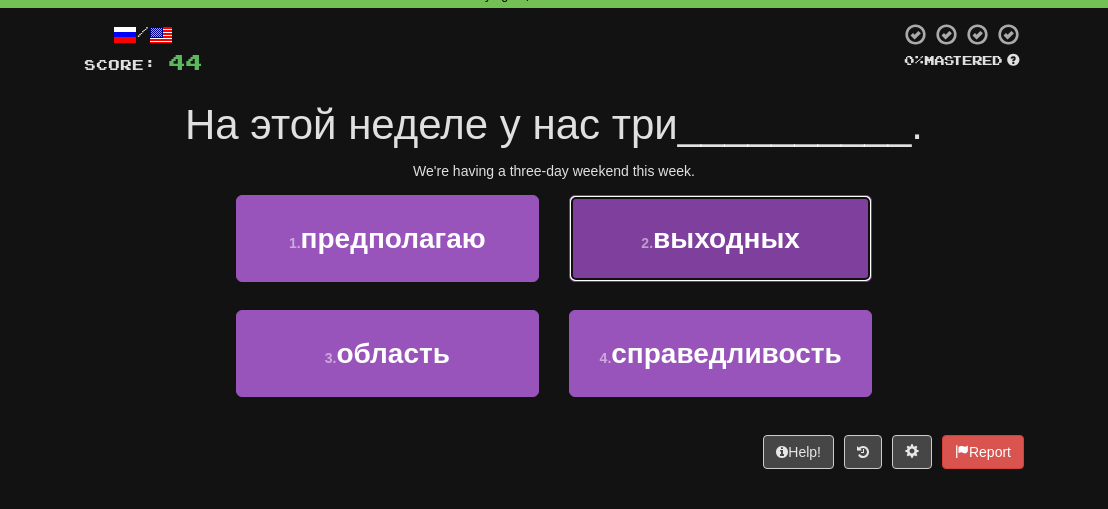 click on "выходных" at bounding box center (726, 238) 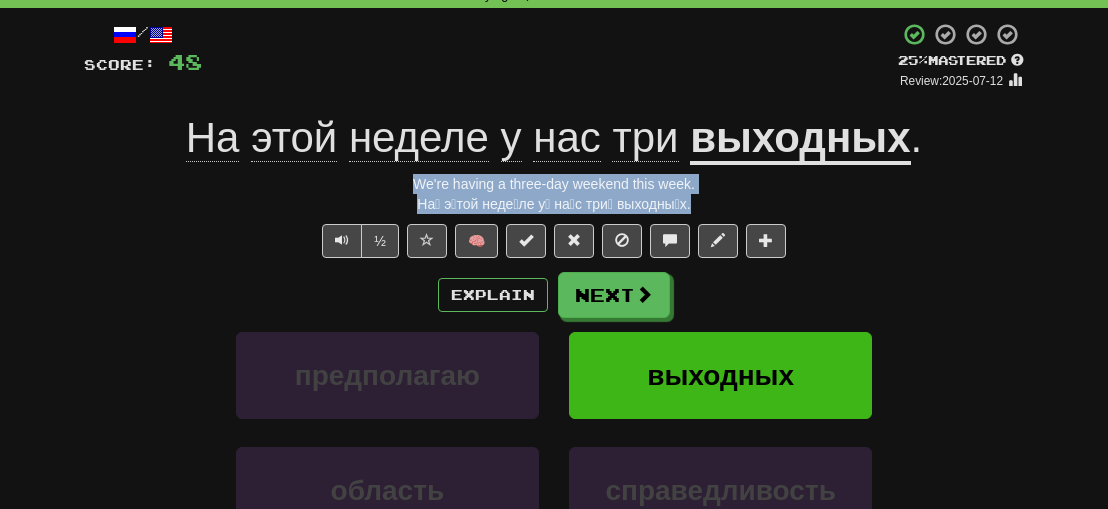 drag, startPoint x: 692, startPoint y: 202, endPoint x: 408, endPoint y: 185, distance: 284.50836 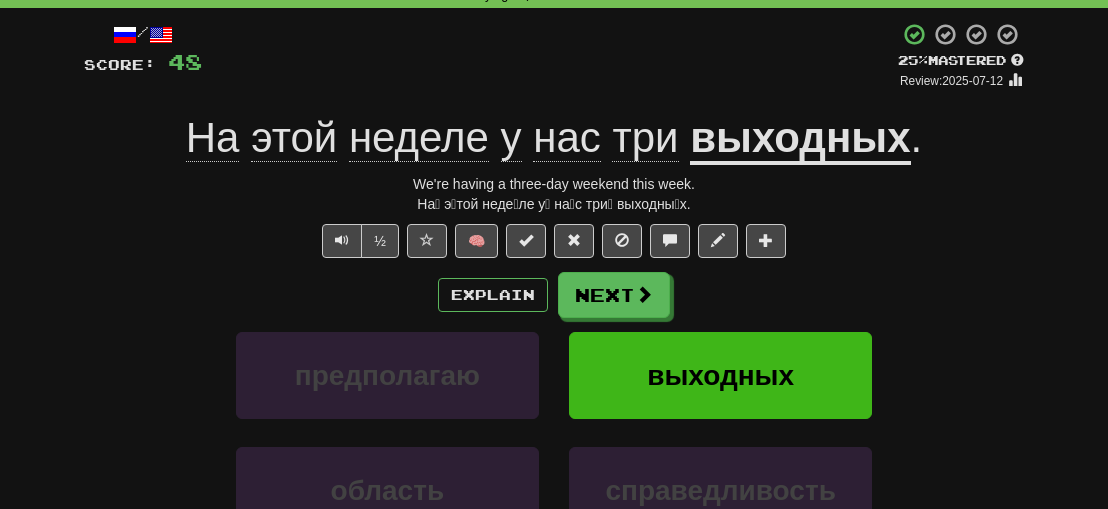 click on "Correct   :   7 Incorrect   :   0 To go   :   3 Playing :  10,000 Most Common  /  Score:   48 + 4 25 %  Mastered Review:  2025-07-12 На   этой   неделе   у   нас   три   выходных . We're having a three-day weekend this week. На́ э́той неде́ле у́ на́с три́ выходны́х. ½ 🧠 Explain Next предполагаю выходных область справедливость Learn more: предполагаю выходных область справедливость  Help!  Report Sentence Source" at bounding box center (554, 324) 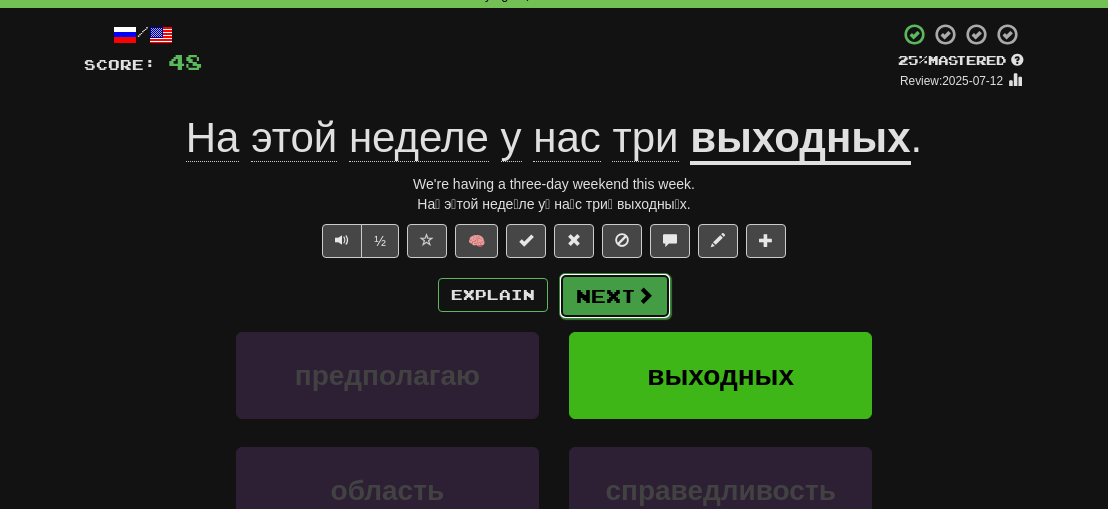 click on "Next" at bounding box center [615, 296] 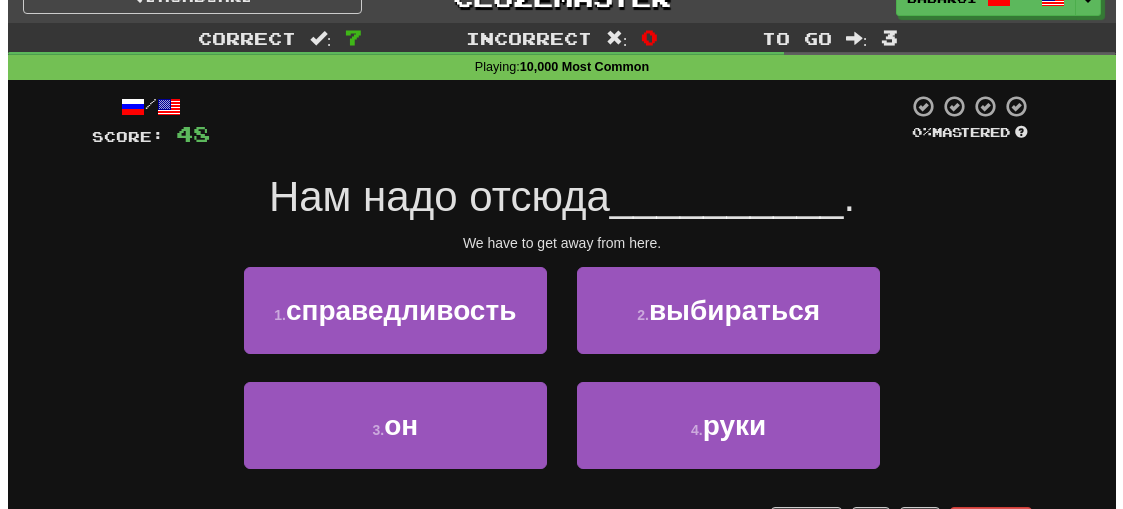 scroll, scrollTop: 0, scrollLeft: 0, axis: both 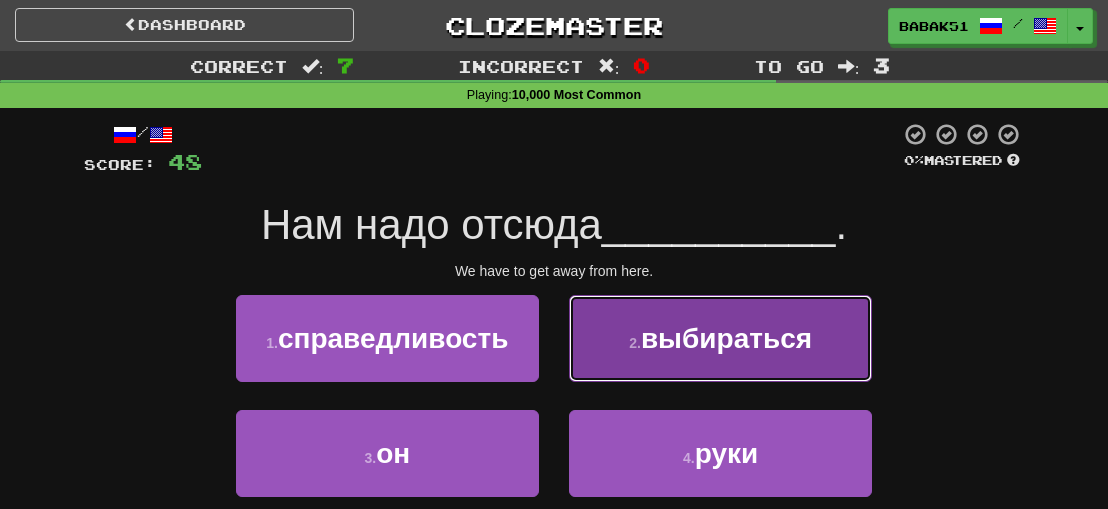 click on "выбираться" at bounding box center (726, 338) 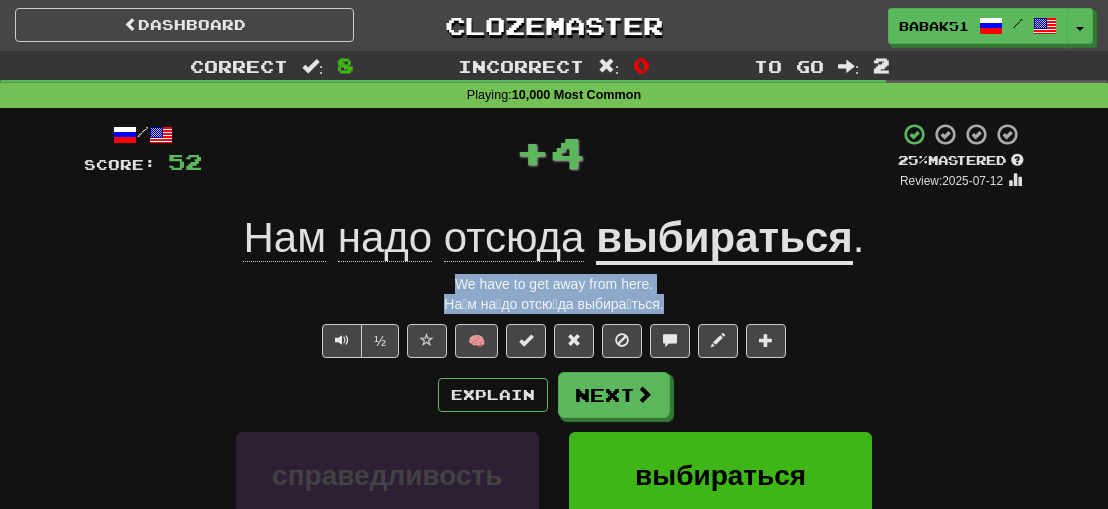 drag, startPoint x: 668, startPoint y: 306, endPoint x: 436, endPoint y: 285, distance: 232.94849 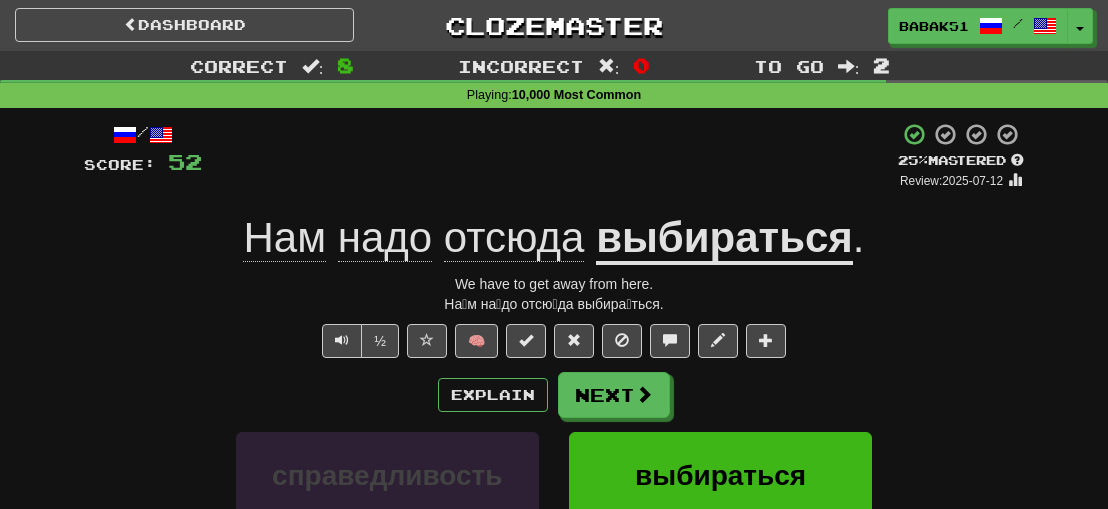 click on "½ 🧠" at bounding box center (554, 341) 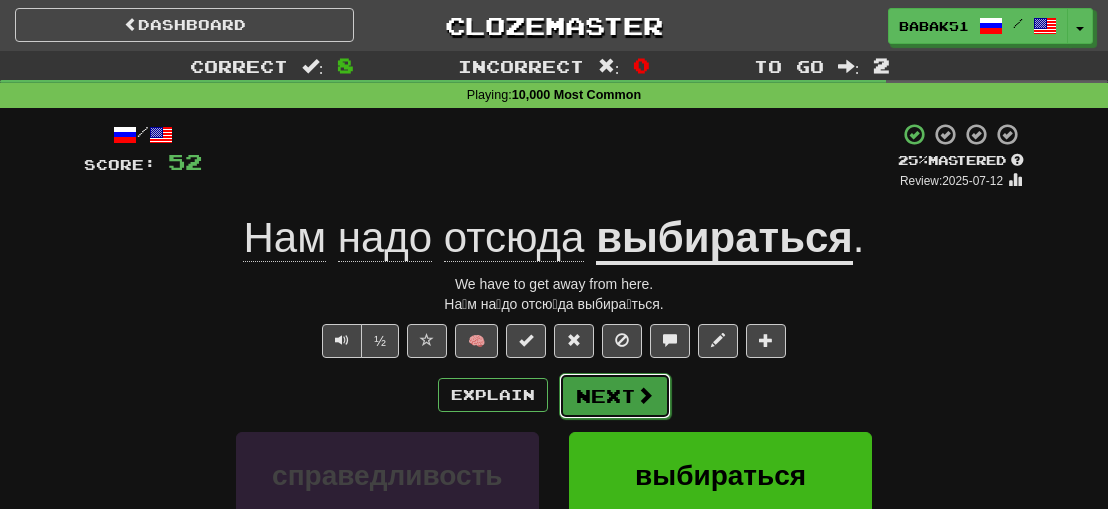 click at bounding box center [645, 395] 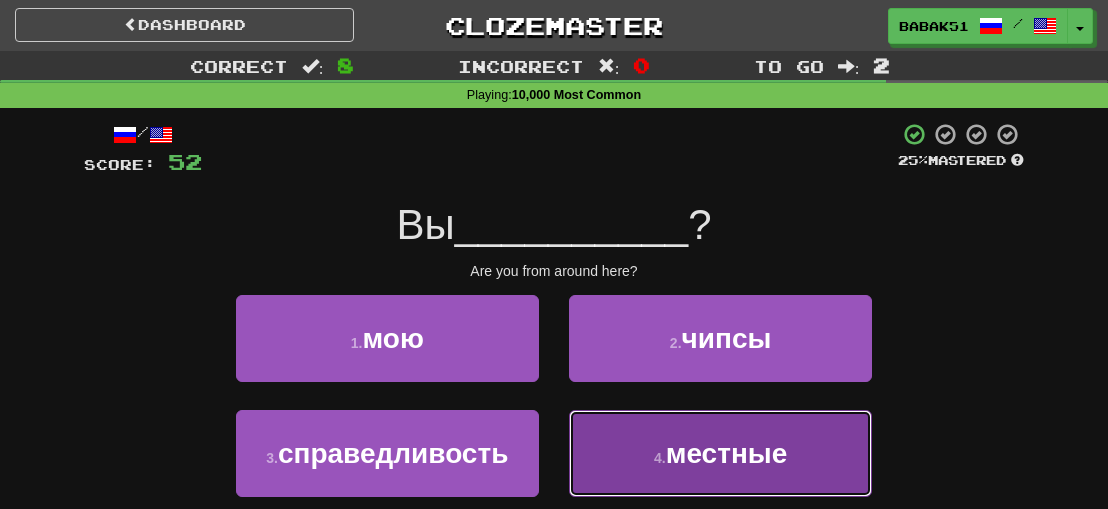 click on "местные" at bounding box center (727, 453) 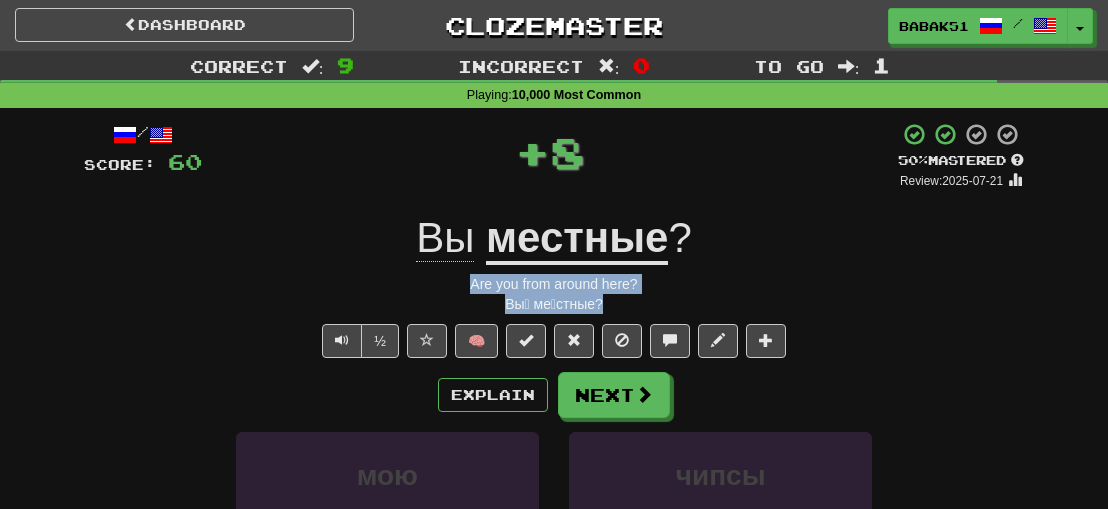 drag, startPoint x: 621, startPoint y: 298, endPoint x: 452, endPoint y: 278, distance: 170.17932 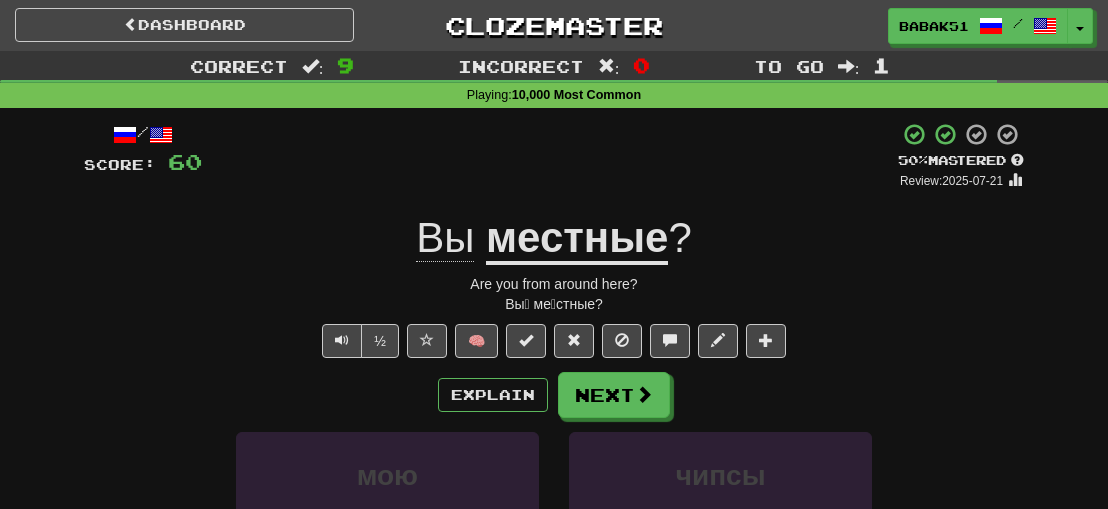 click on "/  Score:   60 + 8 50 %  Mastered Review:  2025-07-21 Вы   местные ? Are you from around here? Вы́ ме́стные? ½ 🧠 Explain Next мою чипсы справедливость местные Learn more: мою чипсы справедливость местные  Help!  Report Sentence Source" at bounding box center (554, 445) 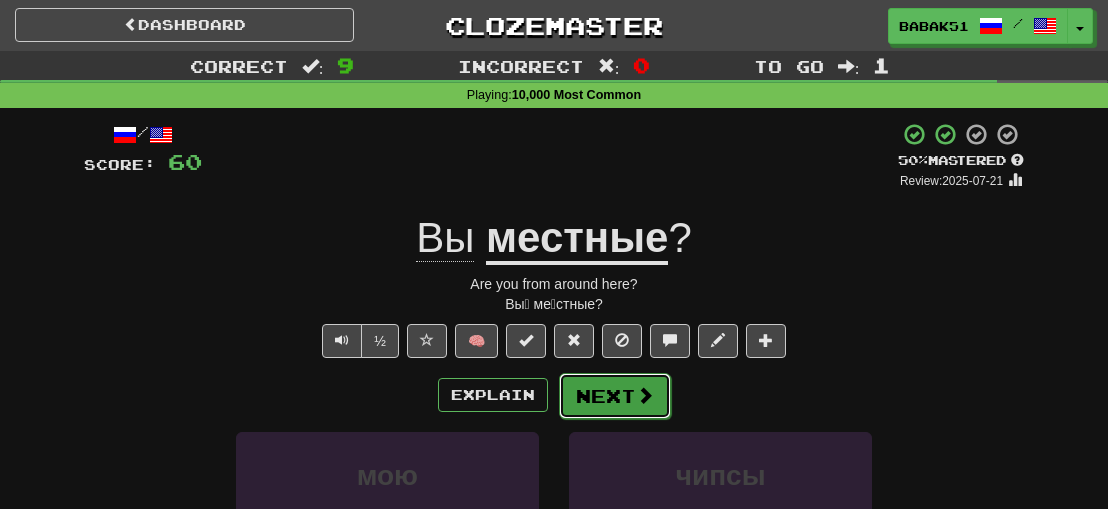 click on "Next" at bounding box center (615, 396) 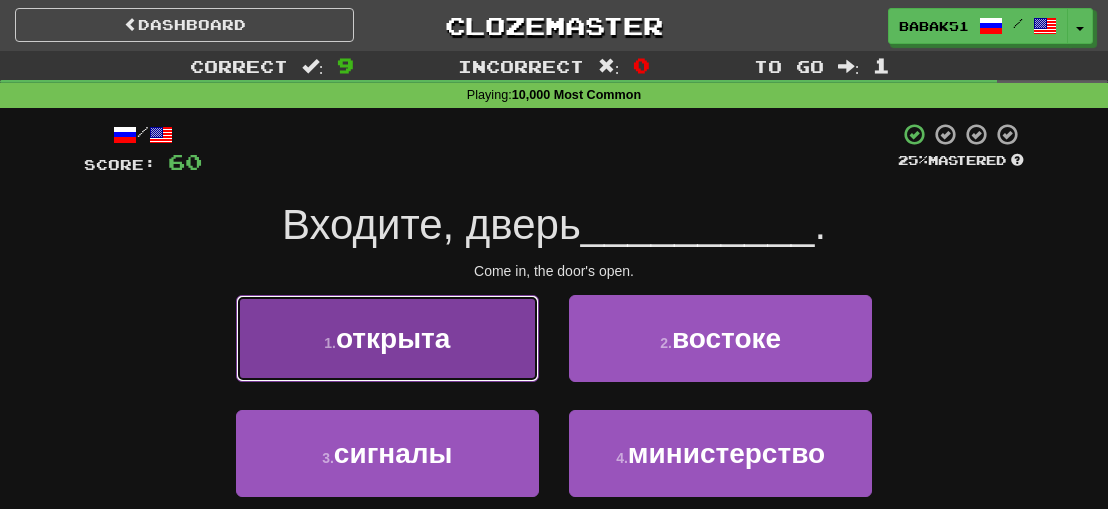 click on "открыта" at bounding box center (393, 338) 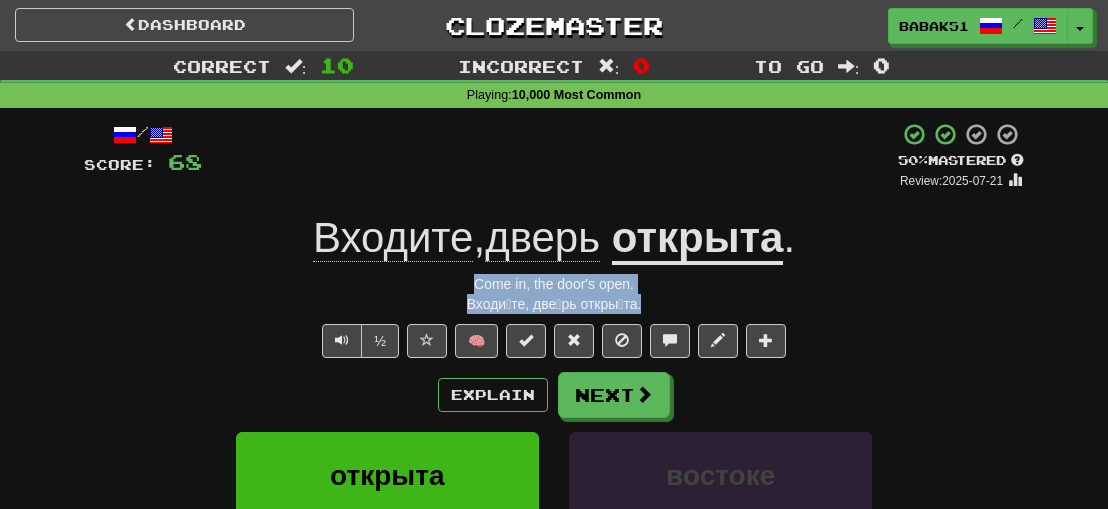 drag, startPoint x: 640, startPoint y: 305, endPoint x: 440, endPoint y: 285, distance: 200.99751 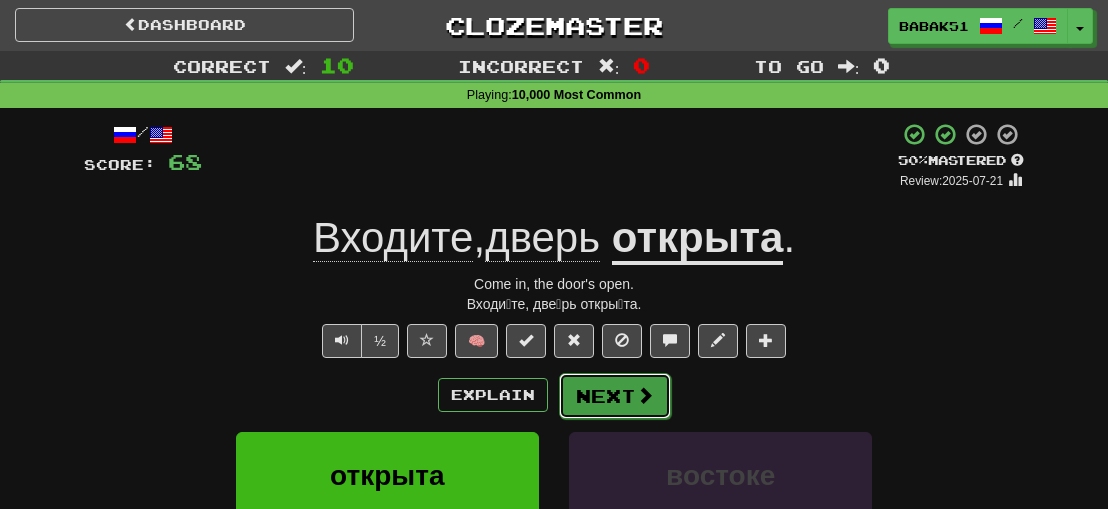 click on "Next" at bounding box center (615, 396) 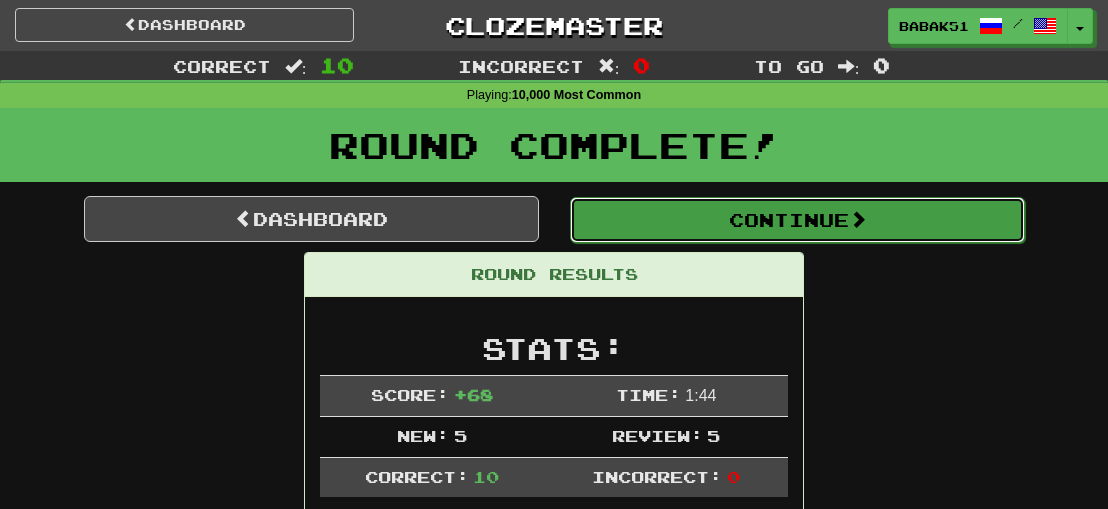 click on "Continue" at bounding box center (797, 220) 